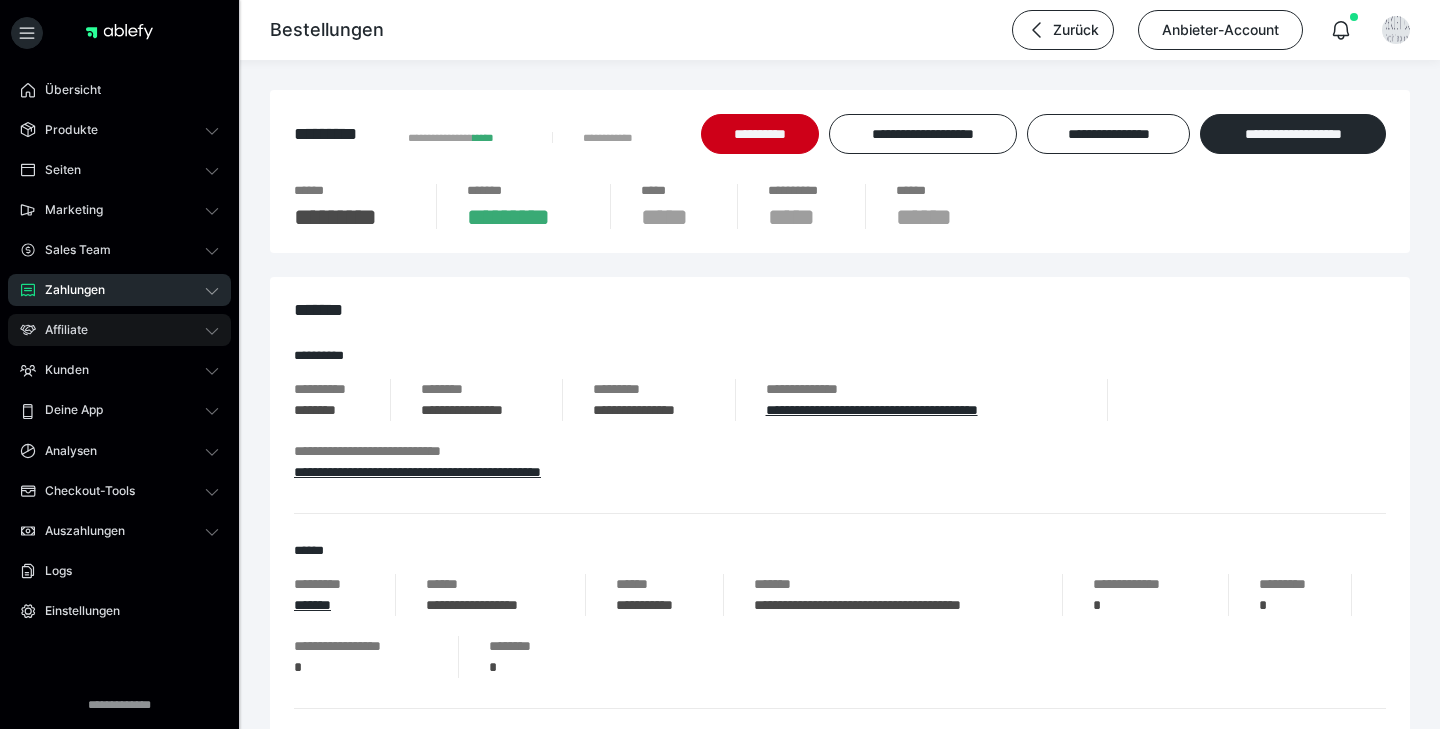 scroll, scrollTop: 806, scrollLeft: 0, axis: vertical 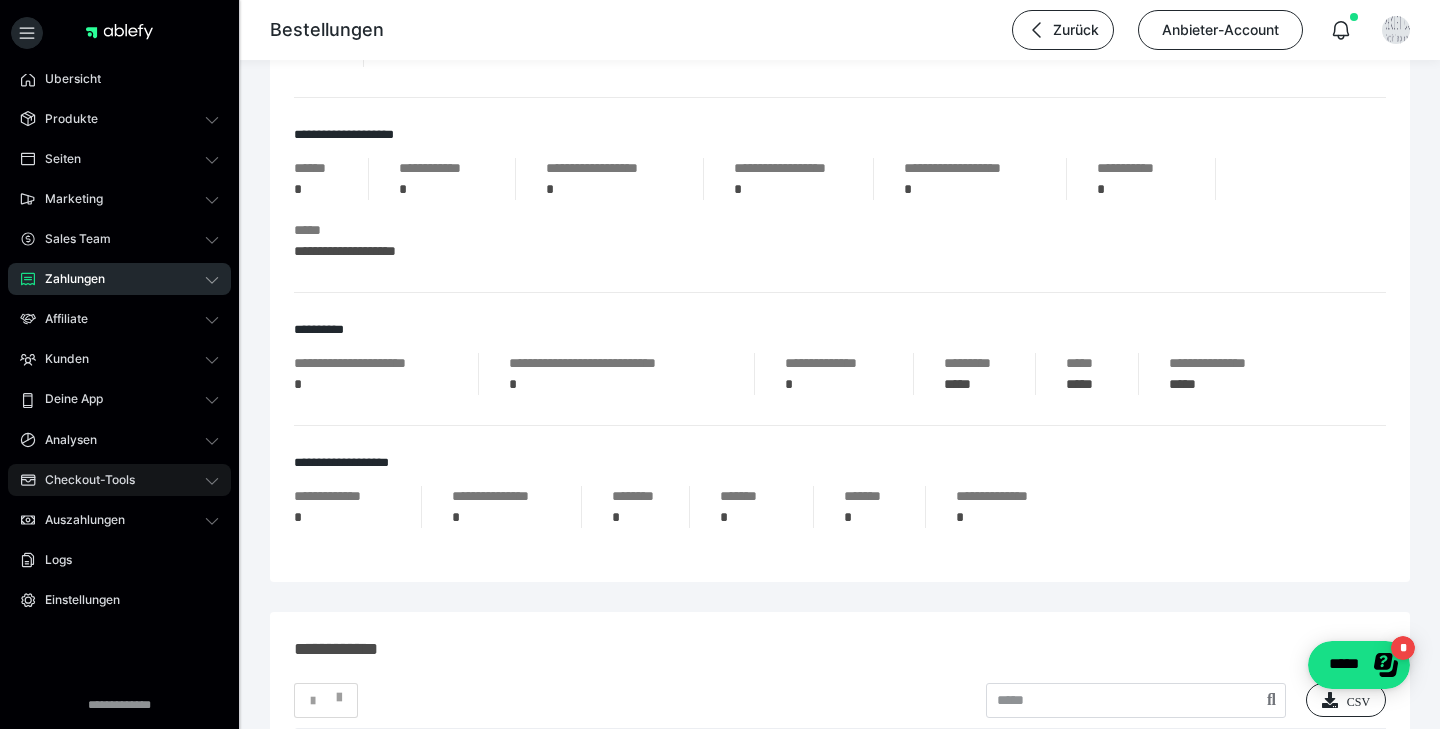 click on "Checkout-Tools" at bounding box center [83, 480] 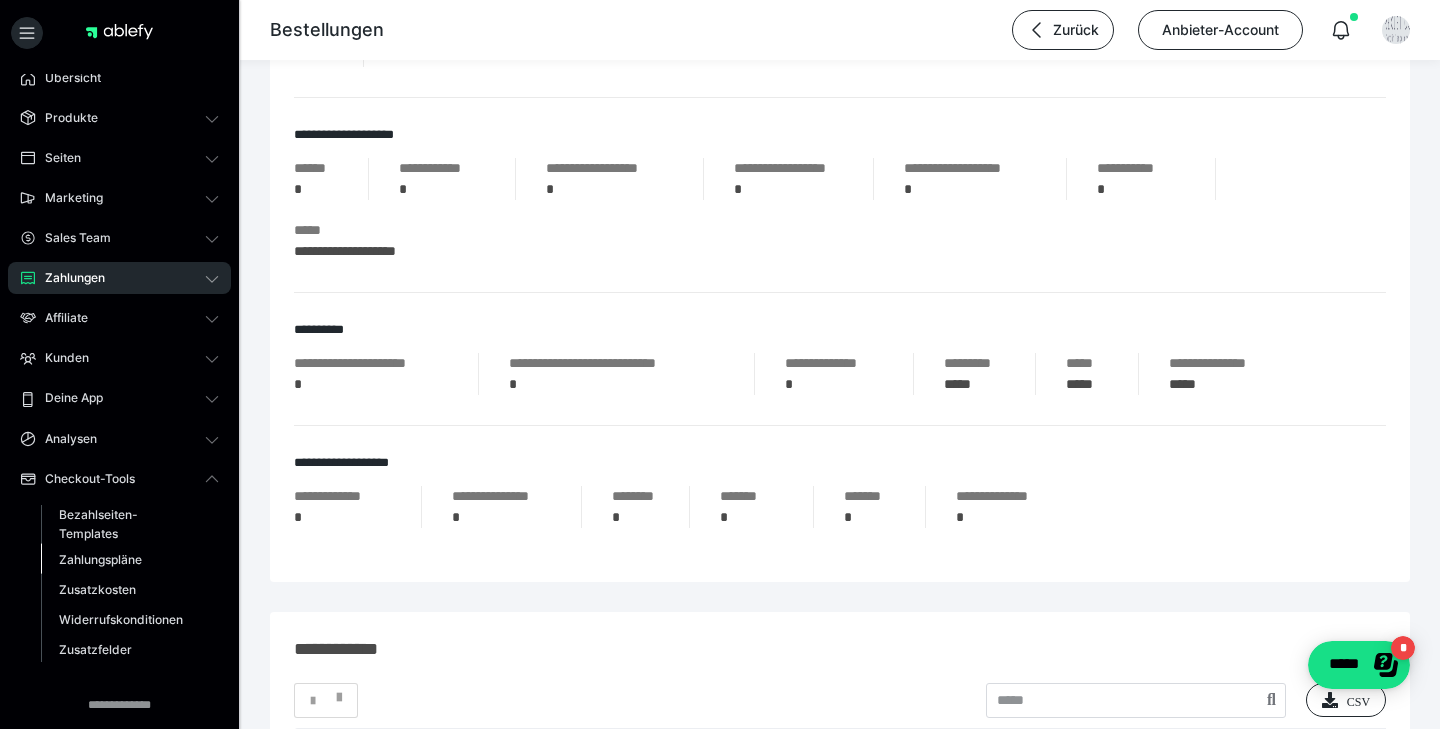 click on "Zahlungspläne" at bounding box center (100, 559) 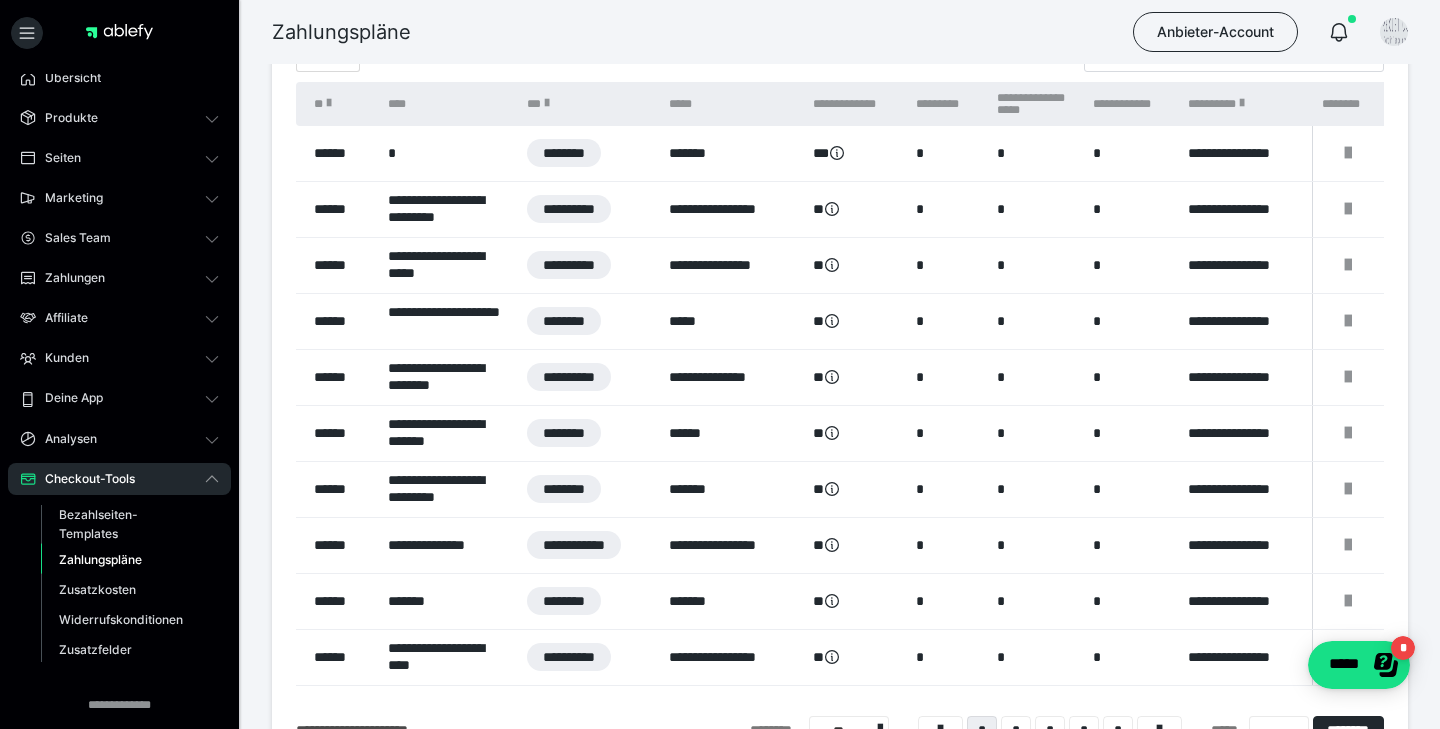 scroll, scrollTop: 137, scrollLeft: 0, axis: vertical 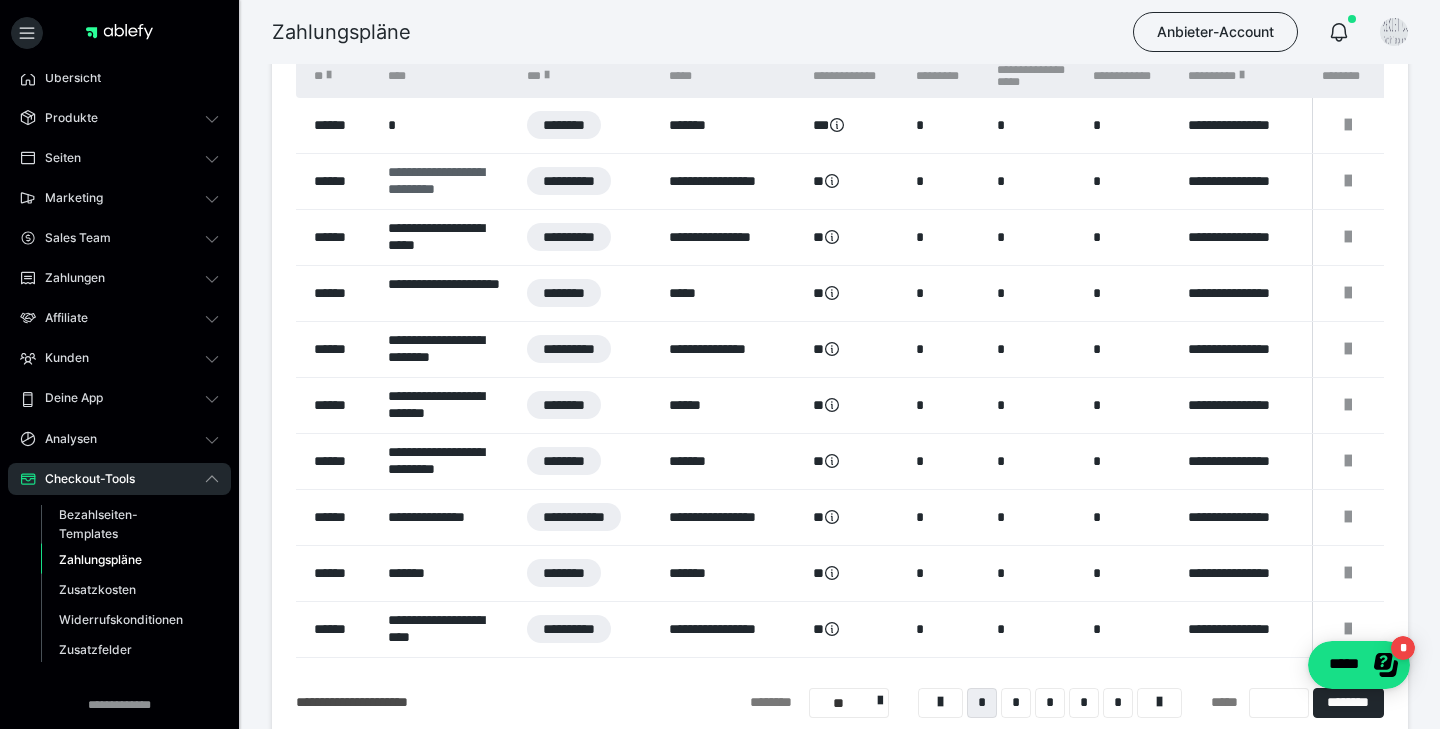 click on "**********" at bounding box center (447, 181) 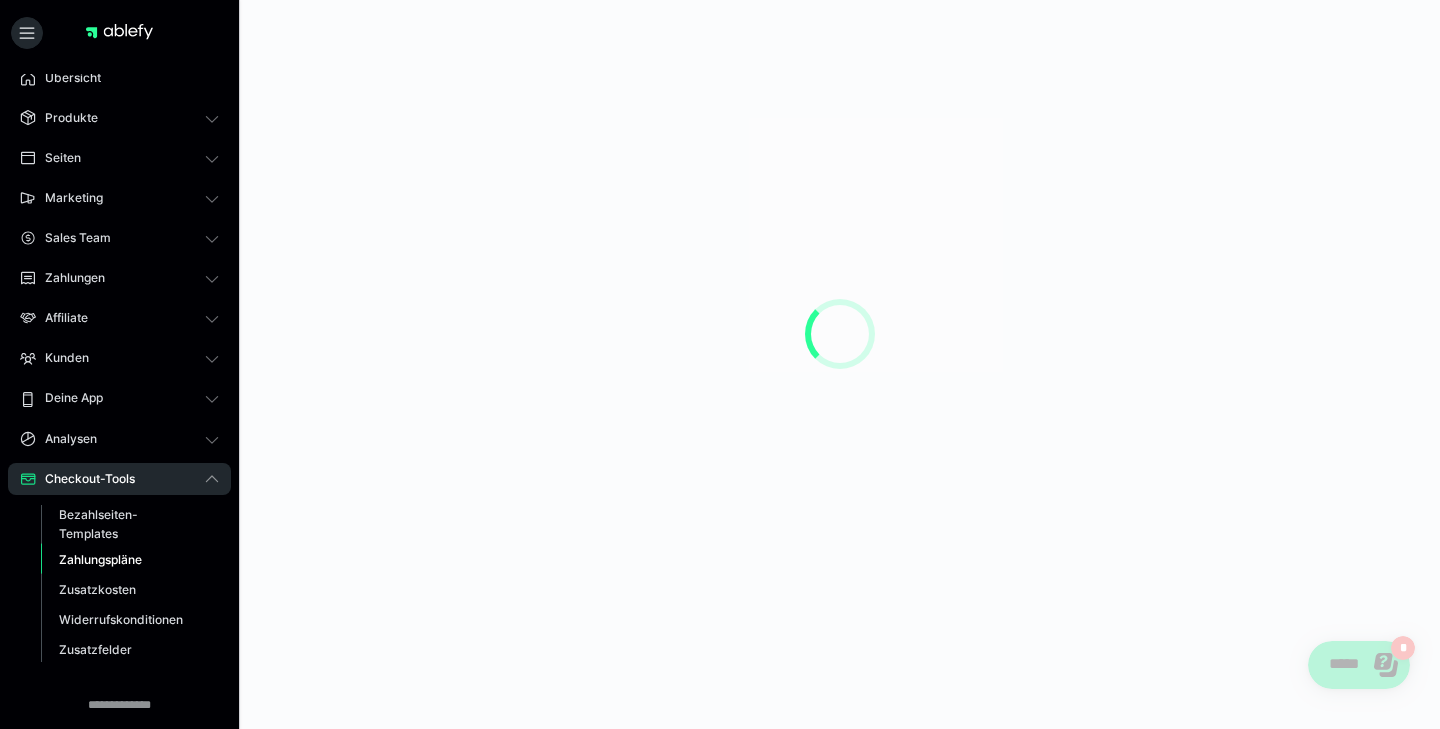 scroll, scrollTop: 0, scrollLeft: 0, axis: both 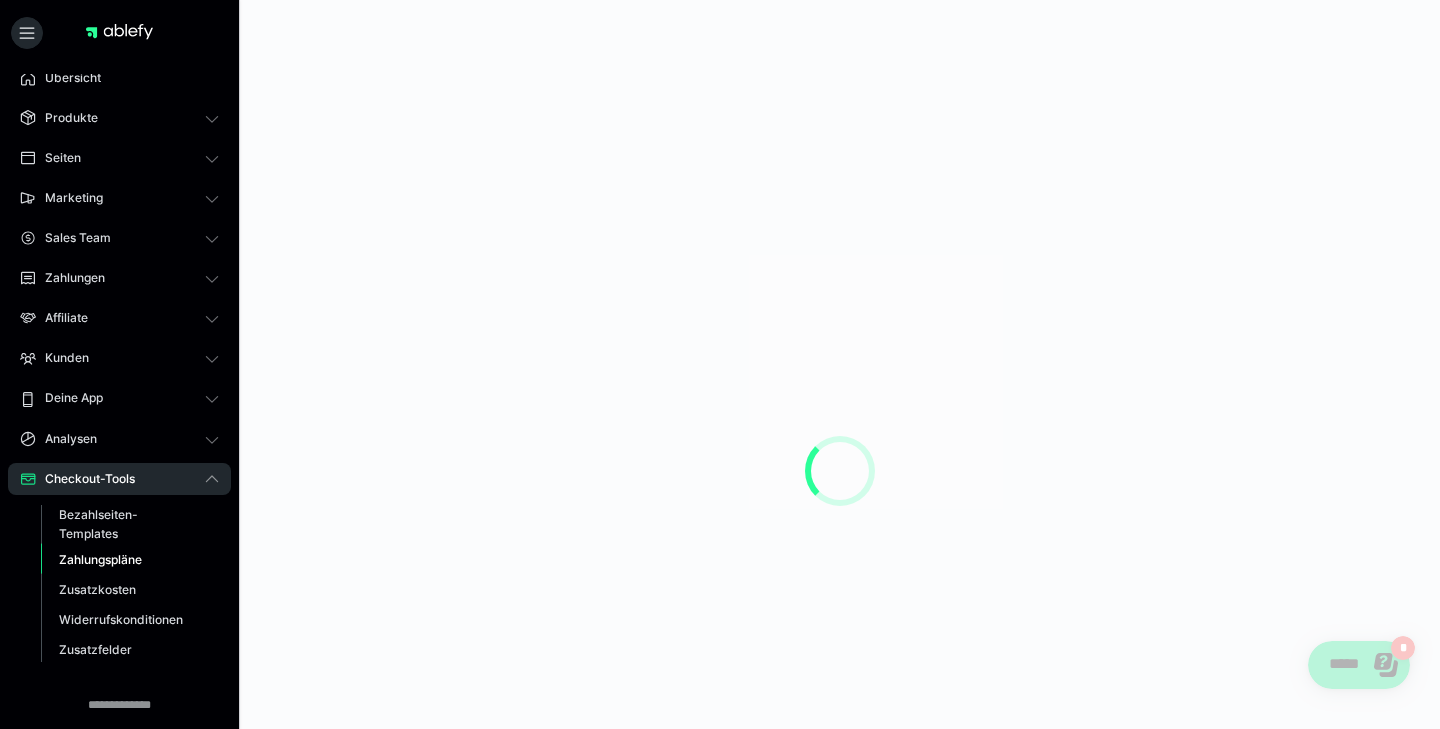 select on "**" 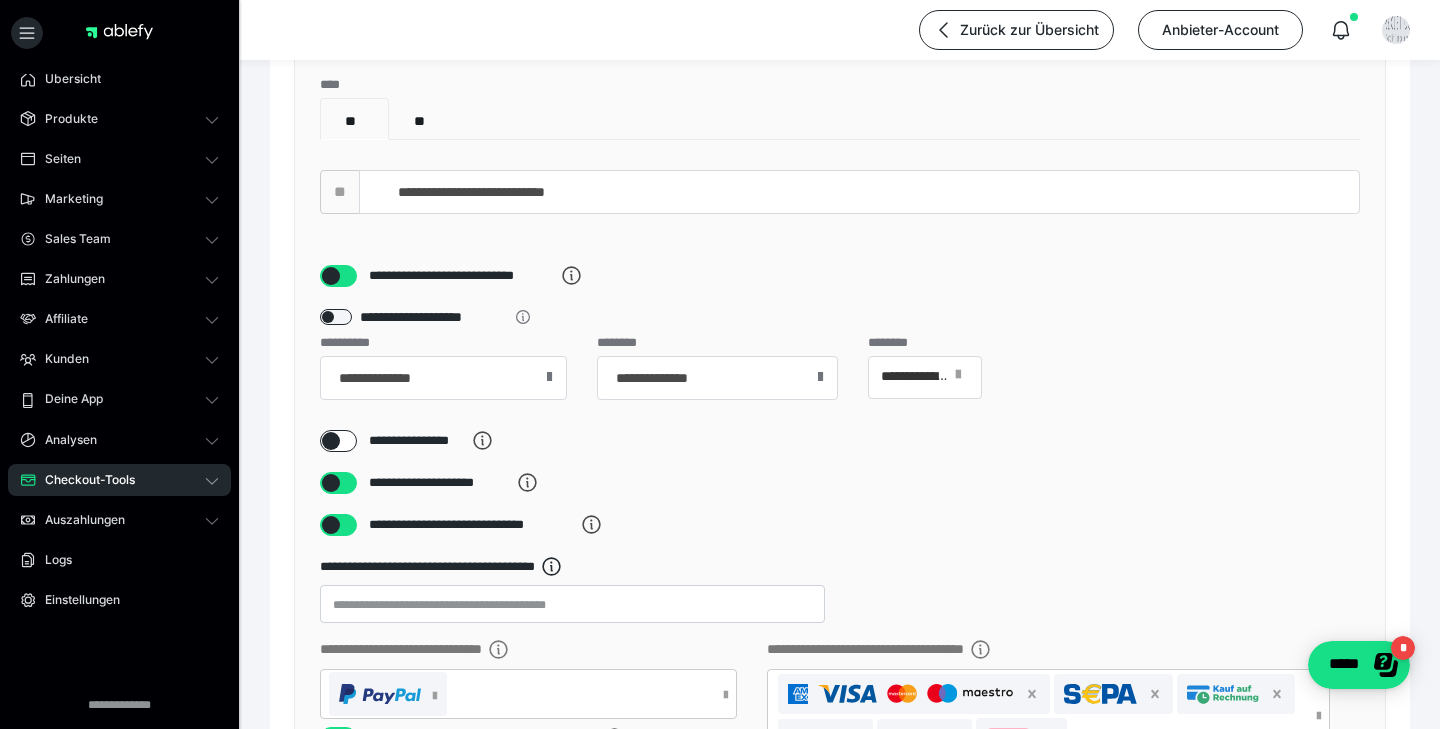 scroll, scrollTop: 242, scrollLeft: 0, axis: vertical 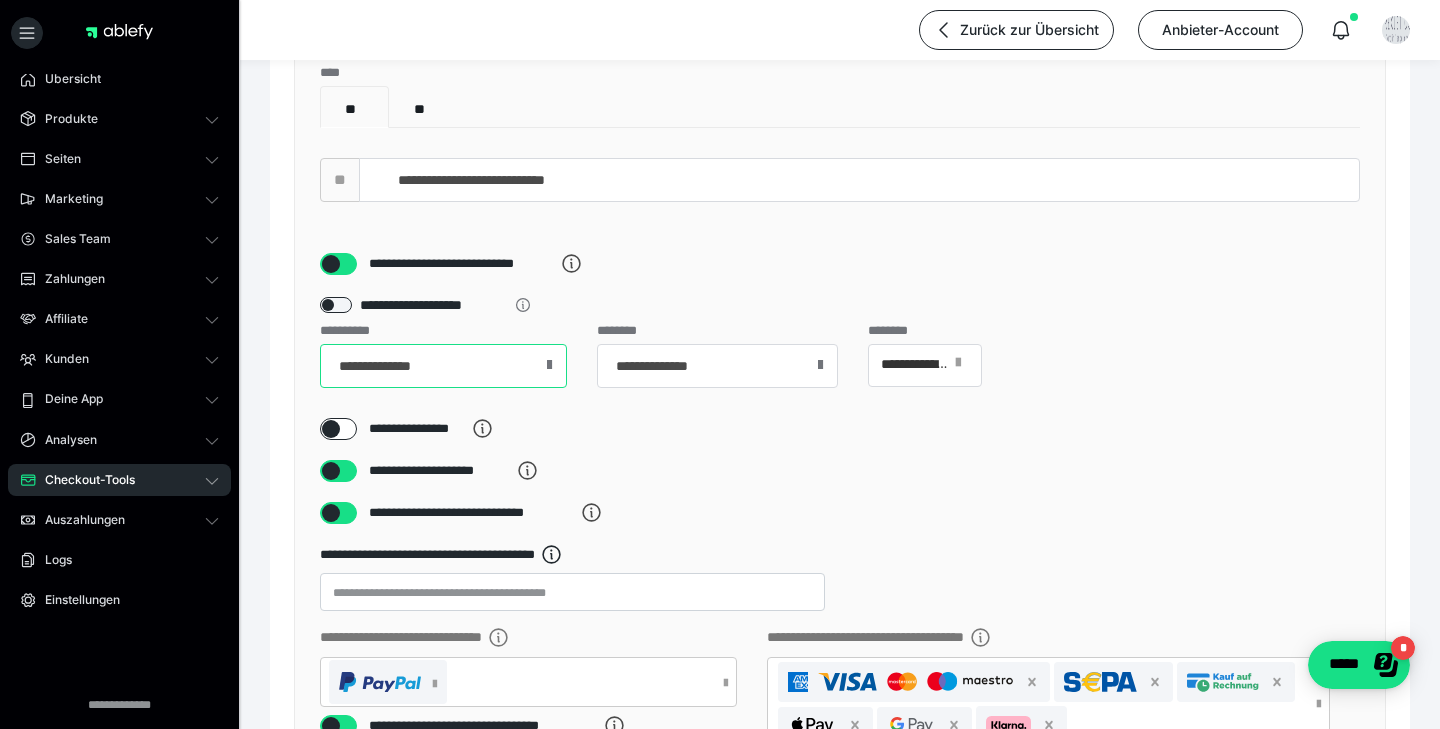click on "**********" at bounding box center (443, 366) 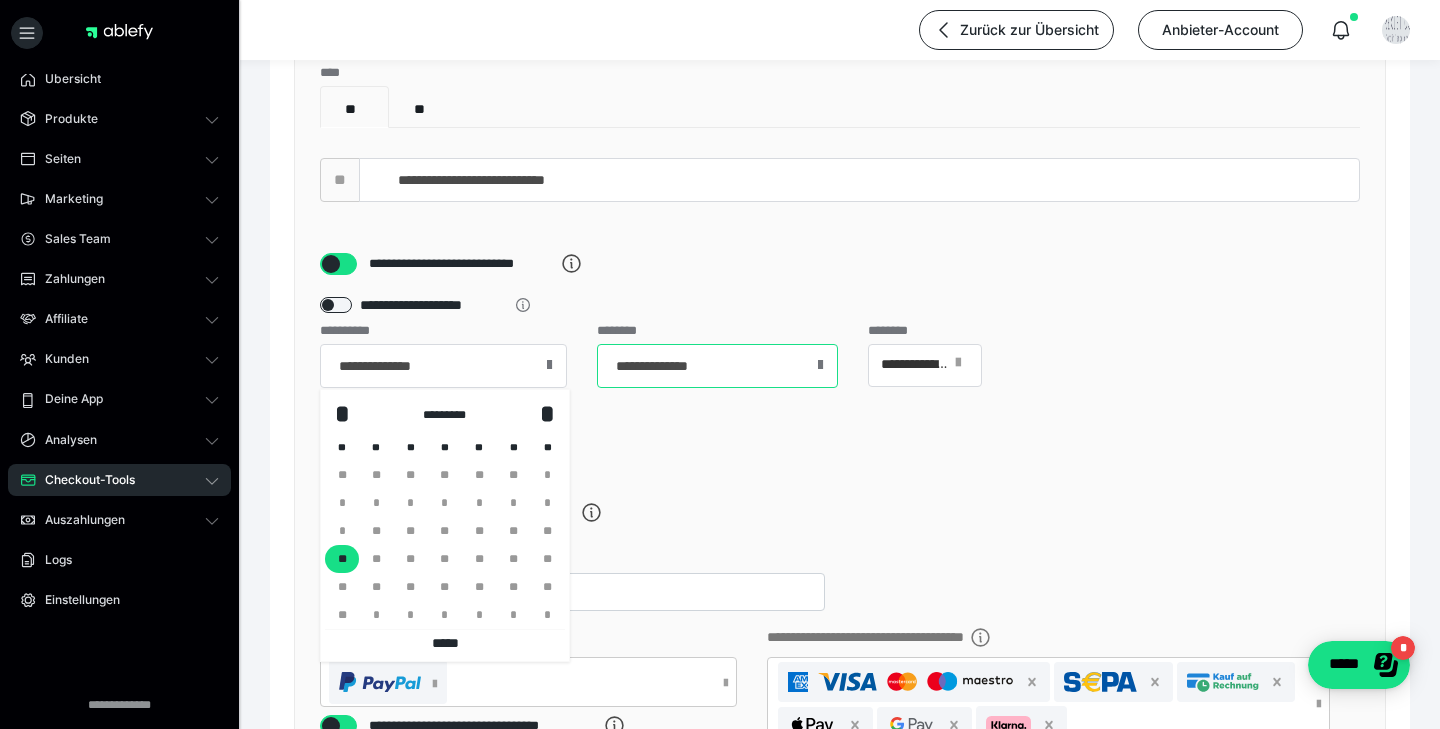 click on "**********" at bounding box center [717, 366] 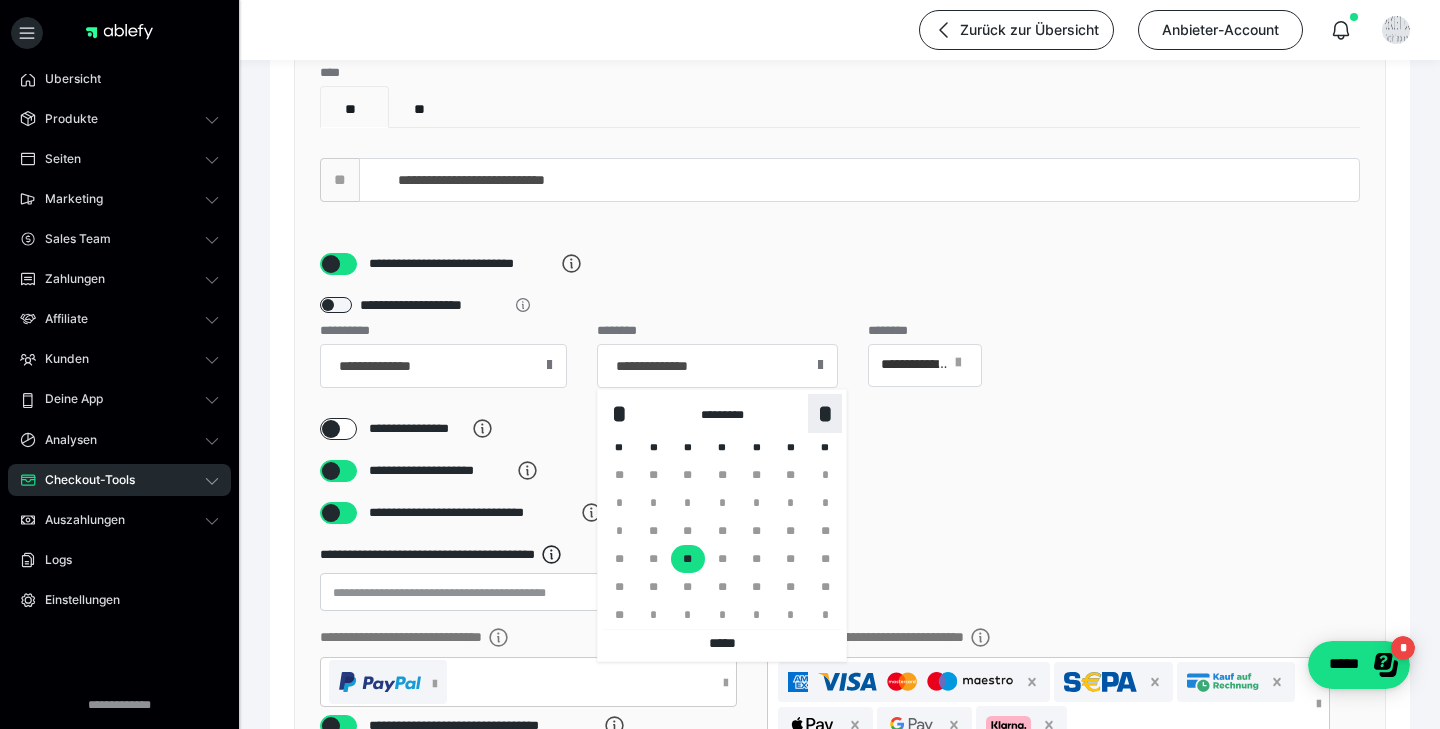 click on "*" at bounding box center [825, 414] 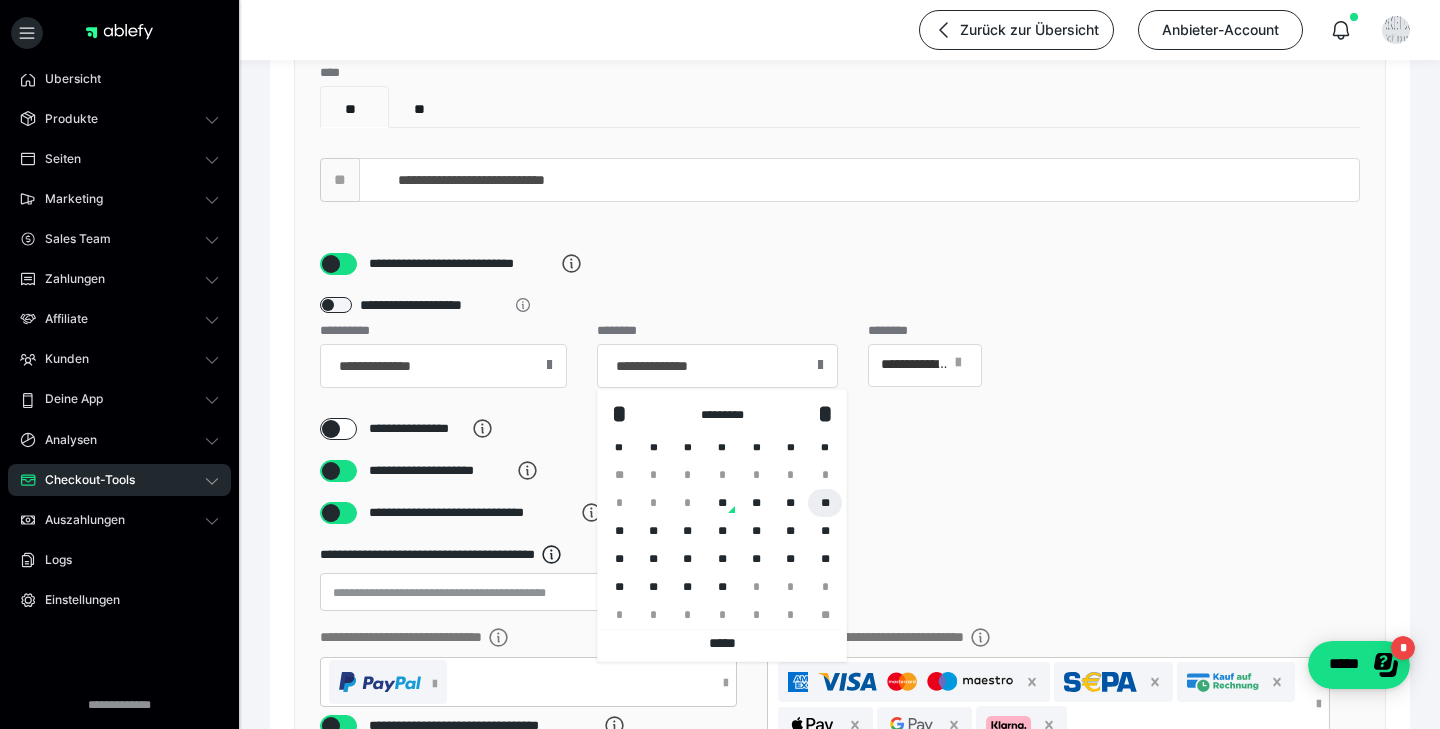 click on "**" at bounding box center (825, 503) 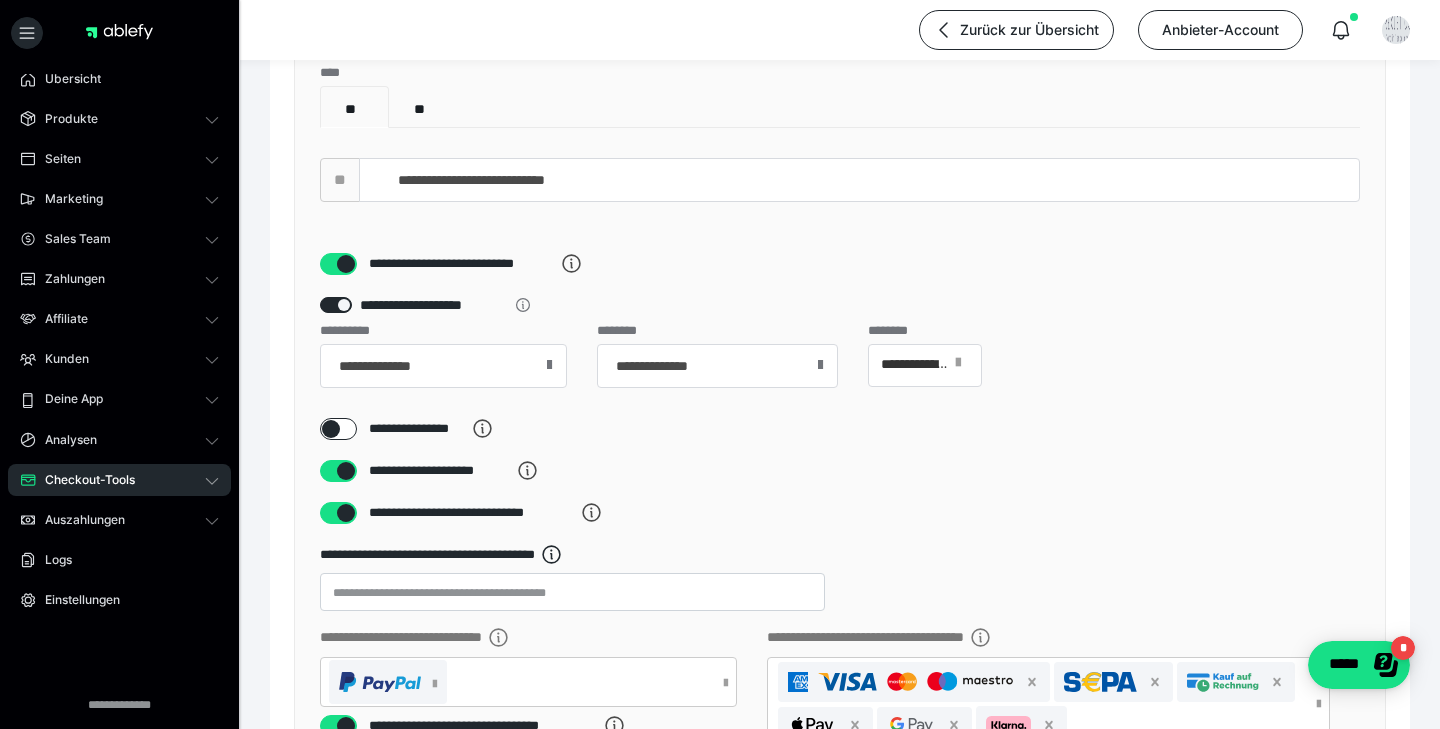 click at bounding box center [820, 365] 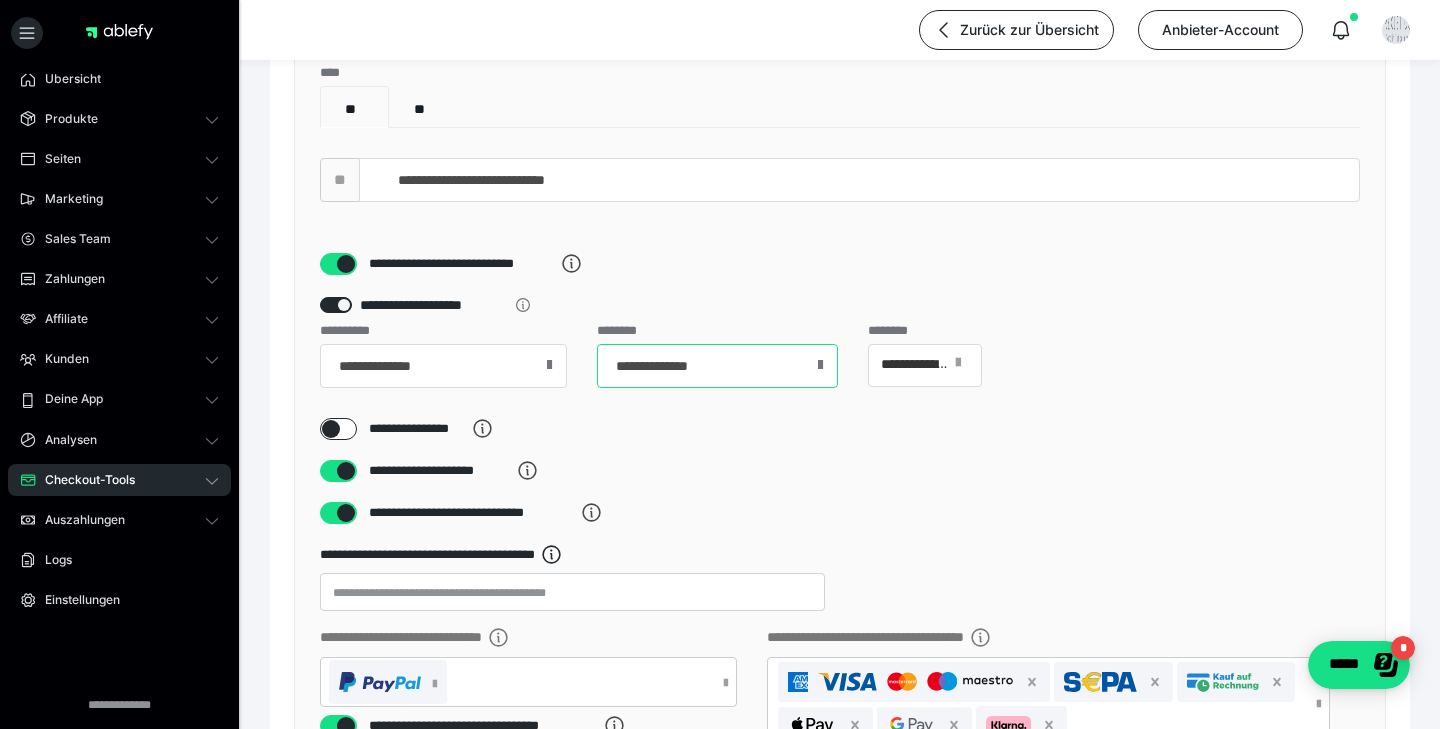 click on "**********" at bounding box center [717, 366] 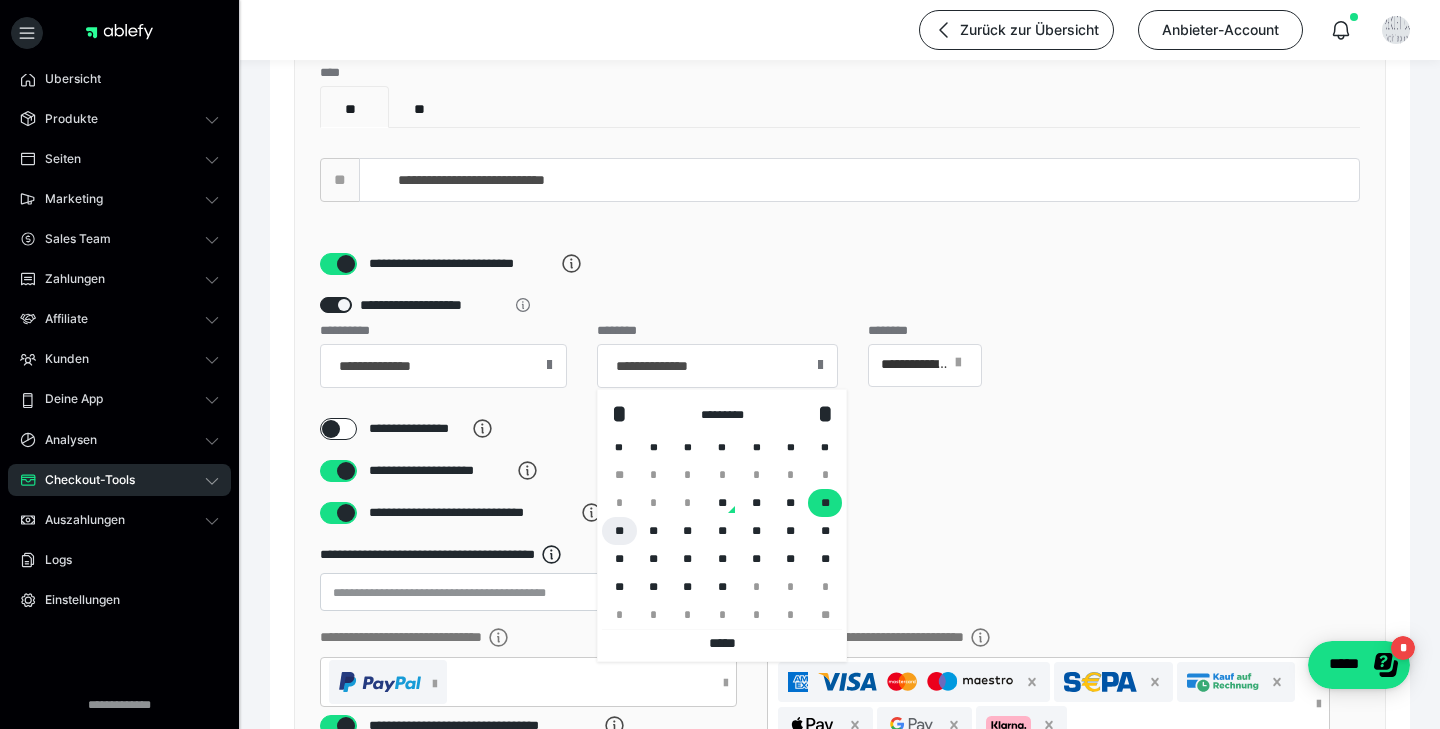 click on "**" at bounding box center (619, 531) 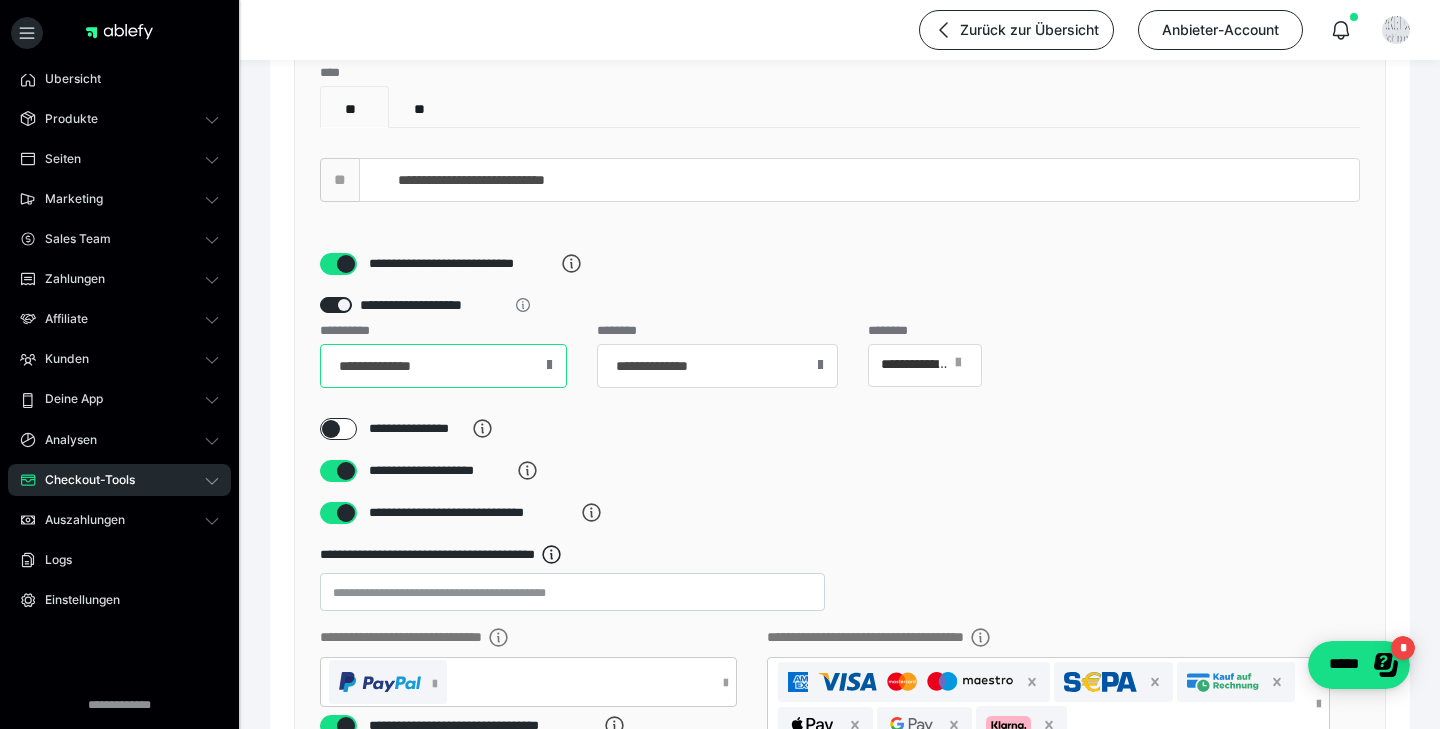 click on "**********" at bounding box center [443, 366] 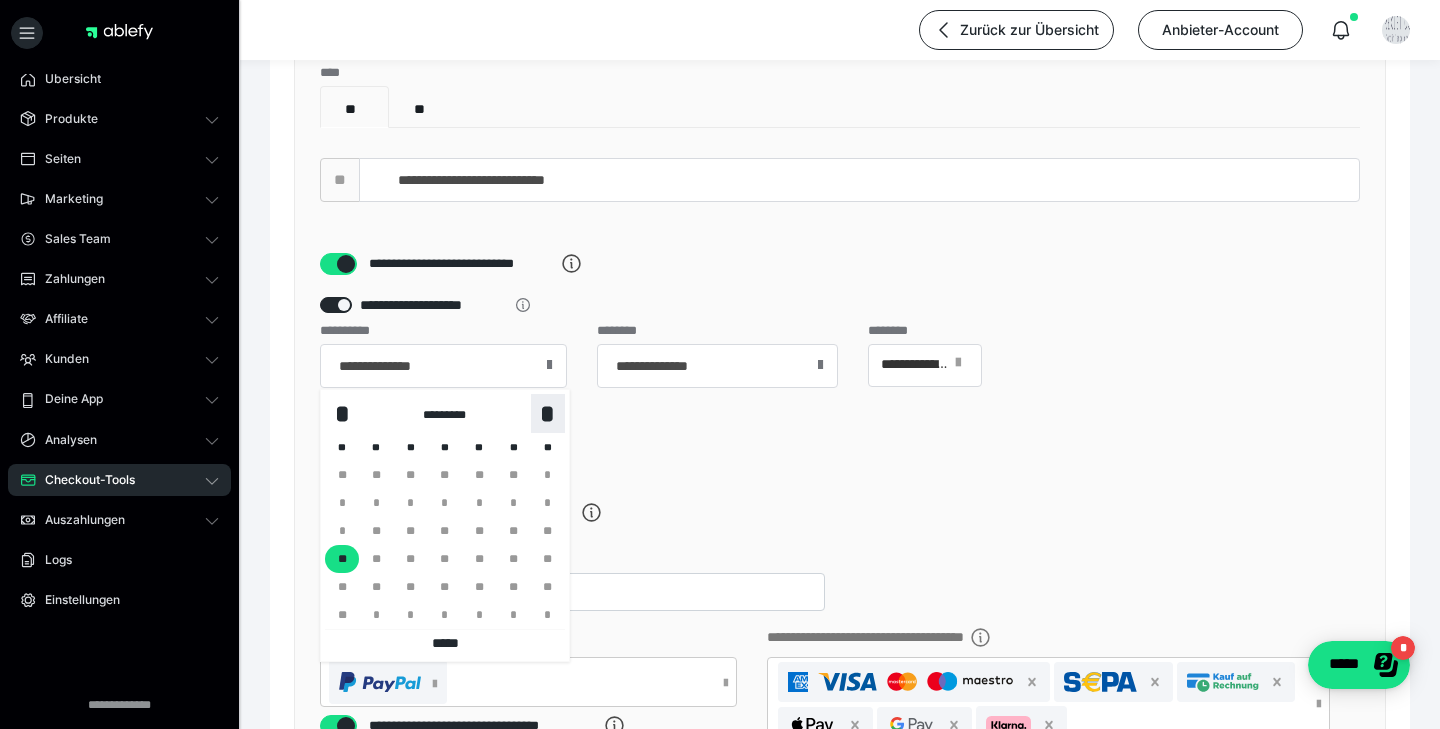 click on "*" at bounding box center (548, 414) 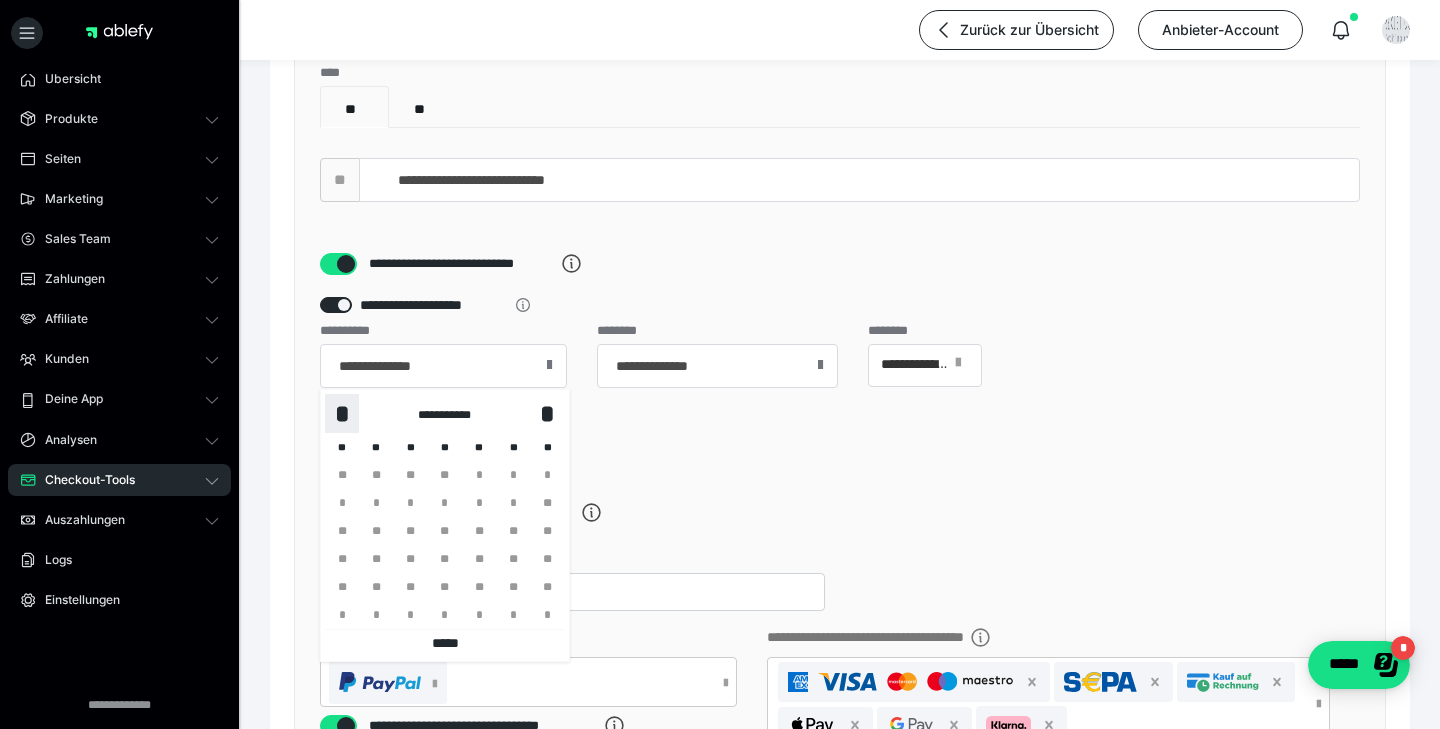 click on "*" at bounding box center (342, 414) 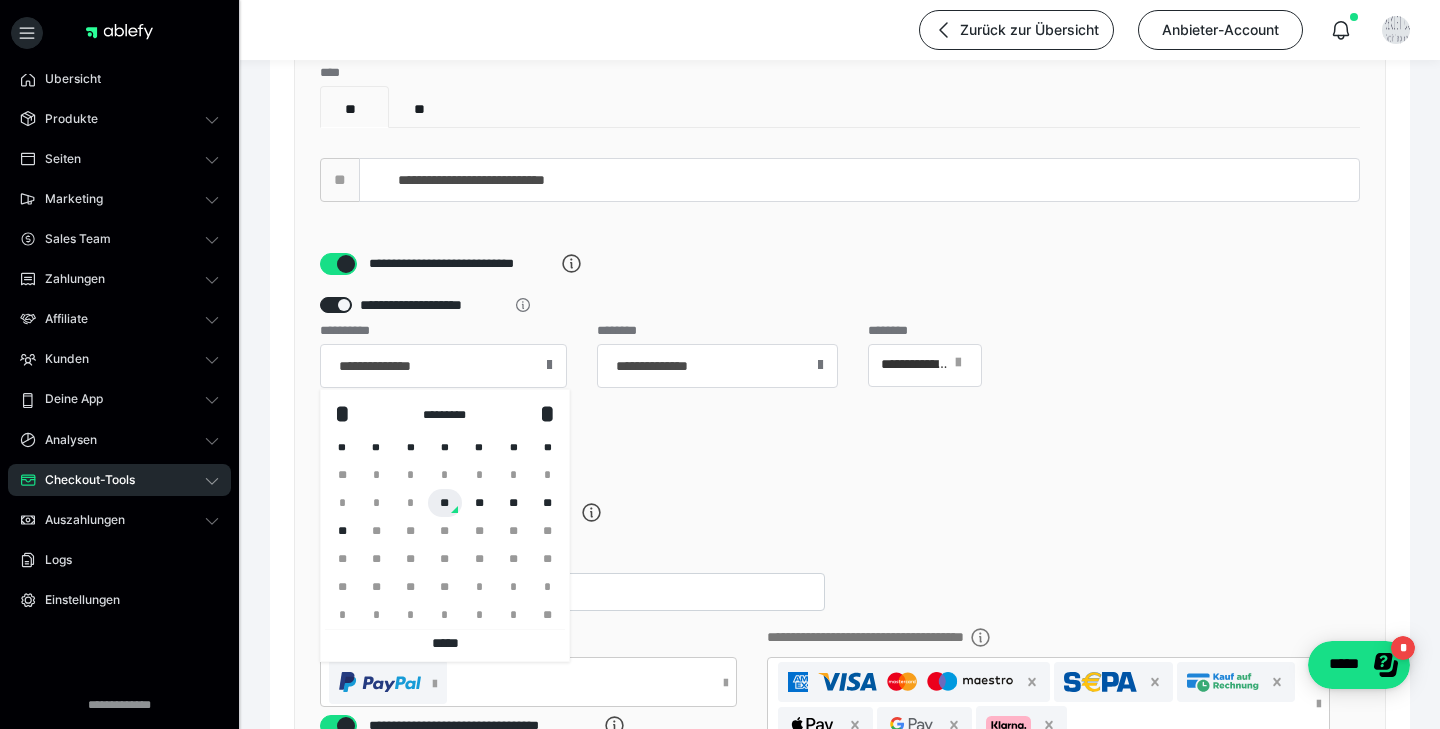 click on "**" at bounding box center [445, 503] 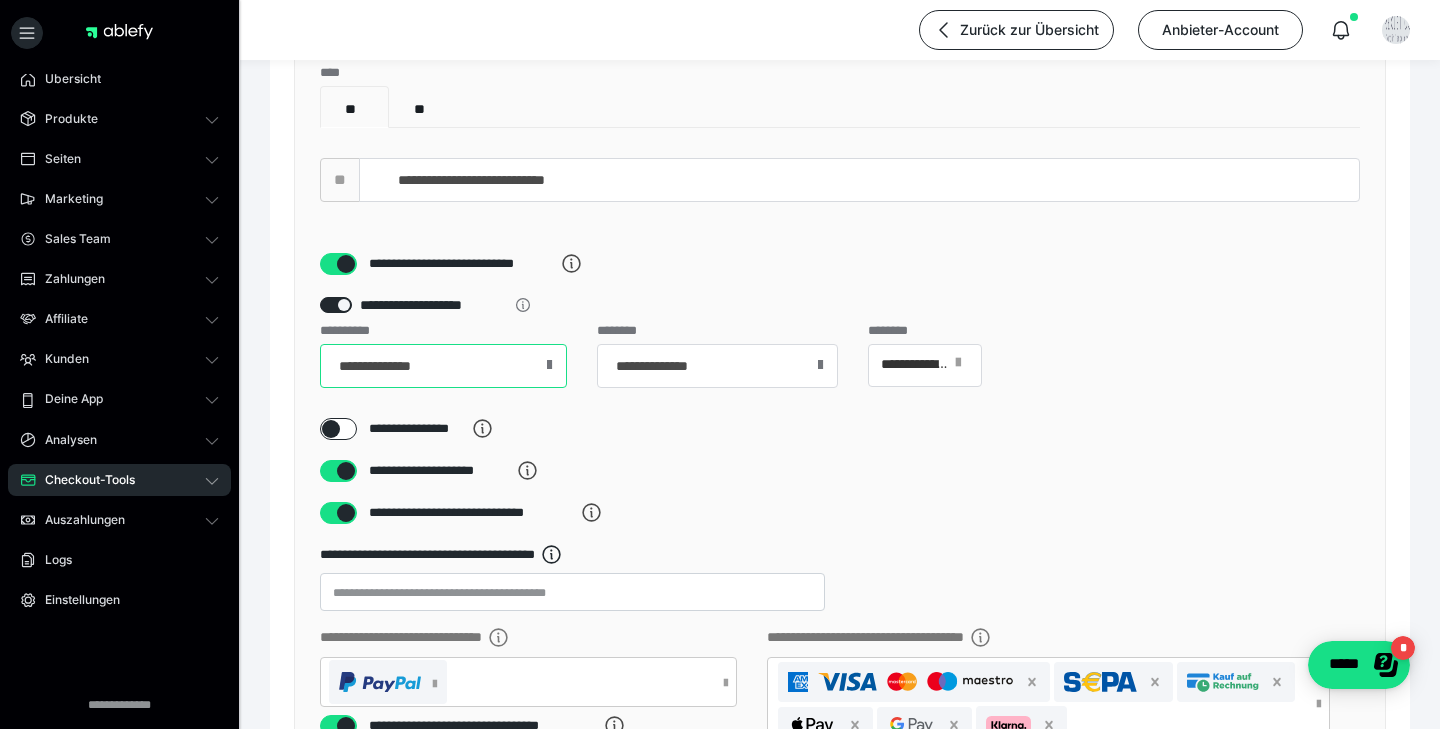 click on "**********" at bounding box center [443, 366] 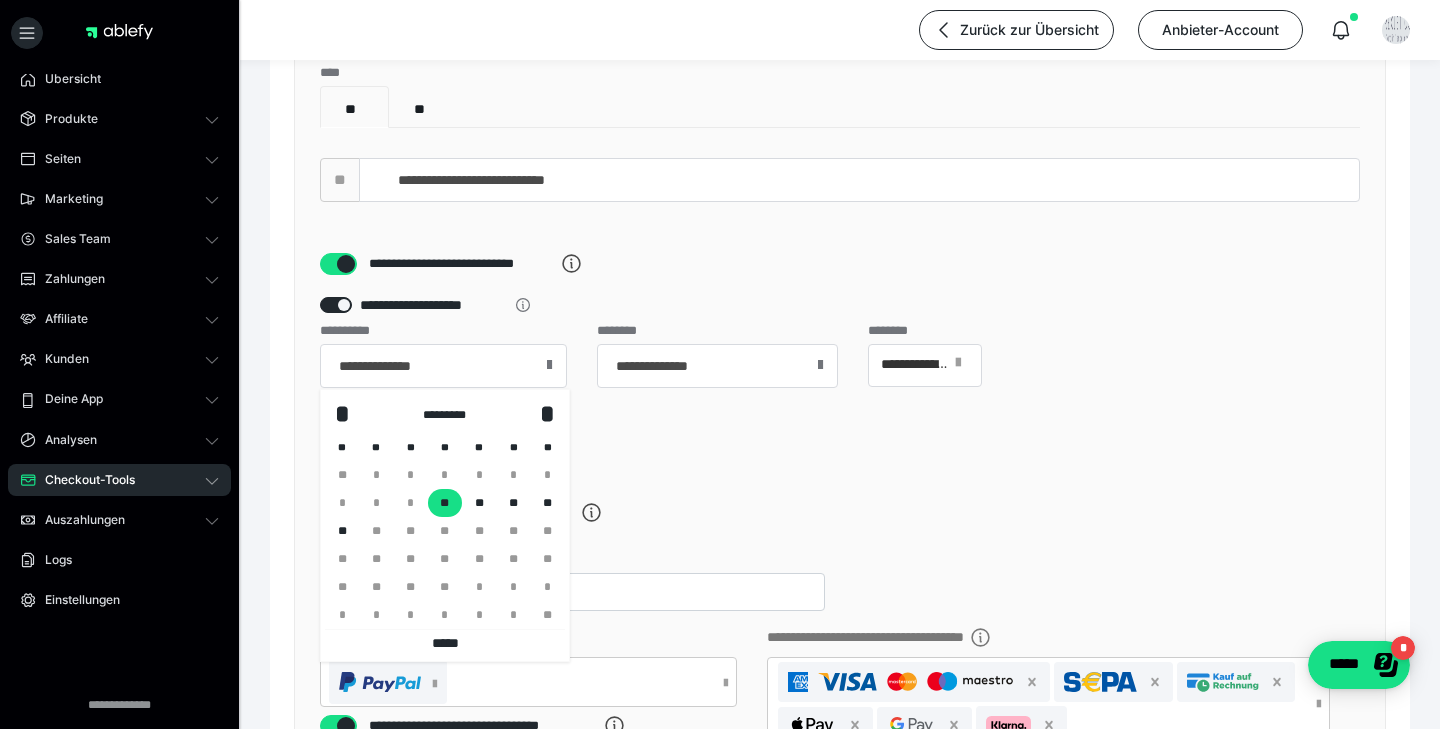 click on "*" at bounding box center (411, 615) 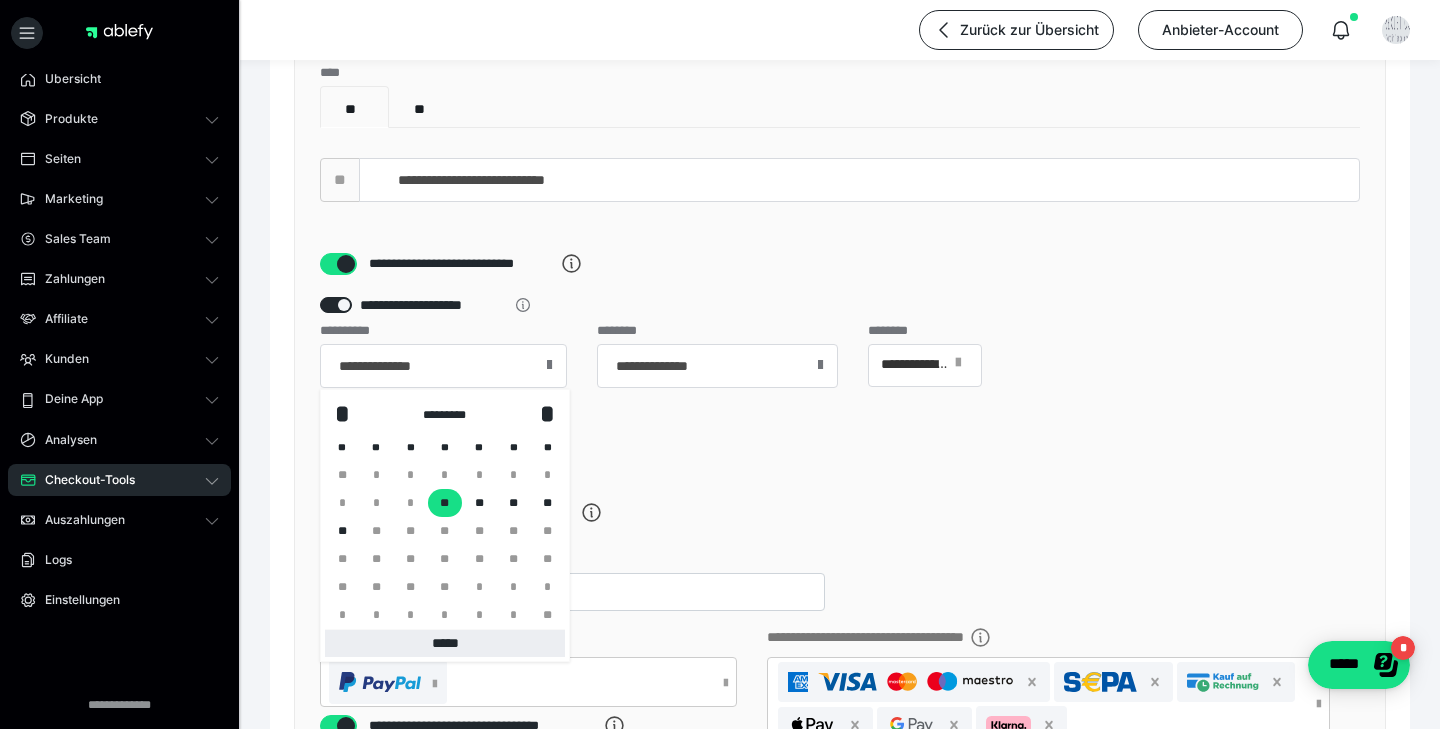 click on "*****" at bounding box center [445, 643] 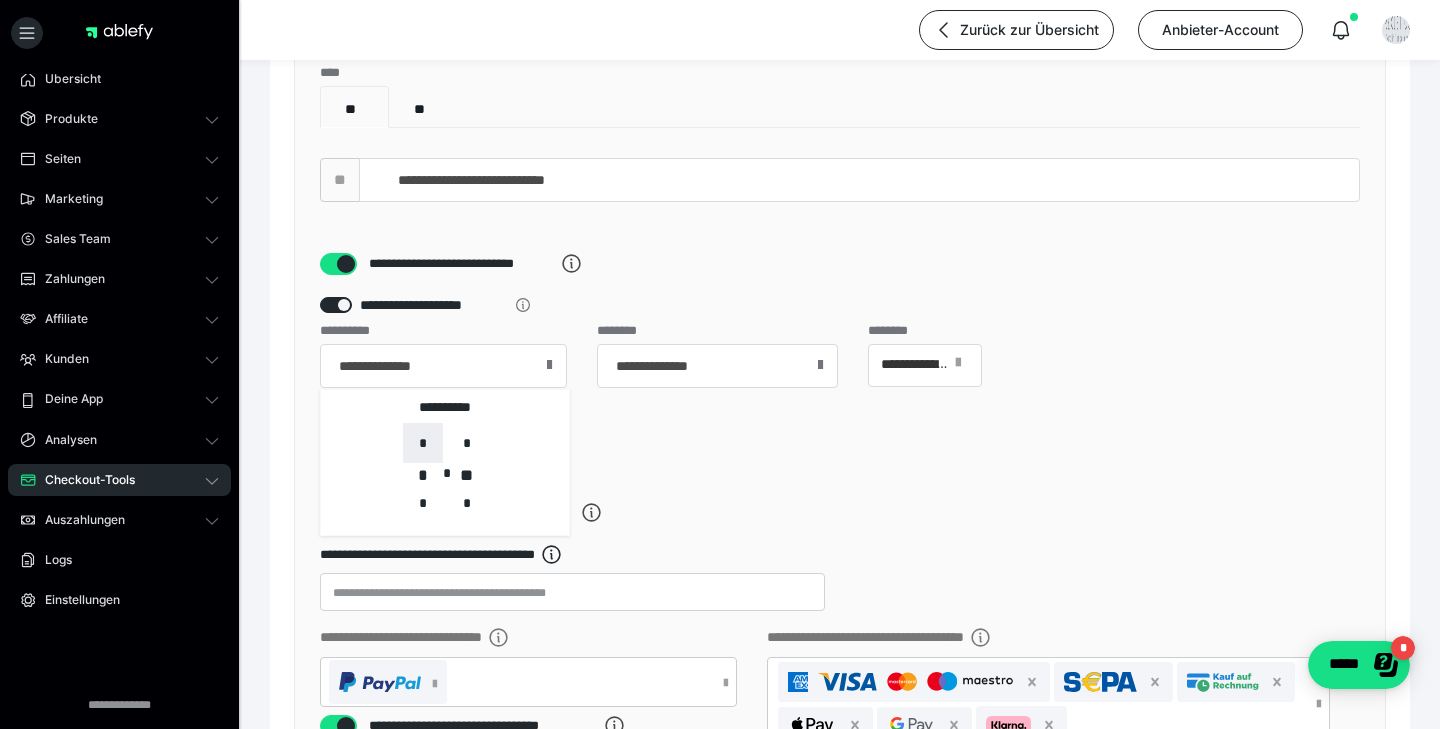 click on "*" at bounding box center [423, 443] 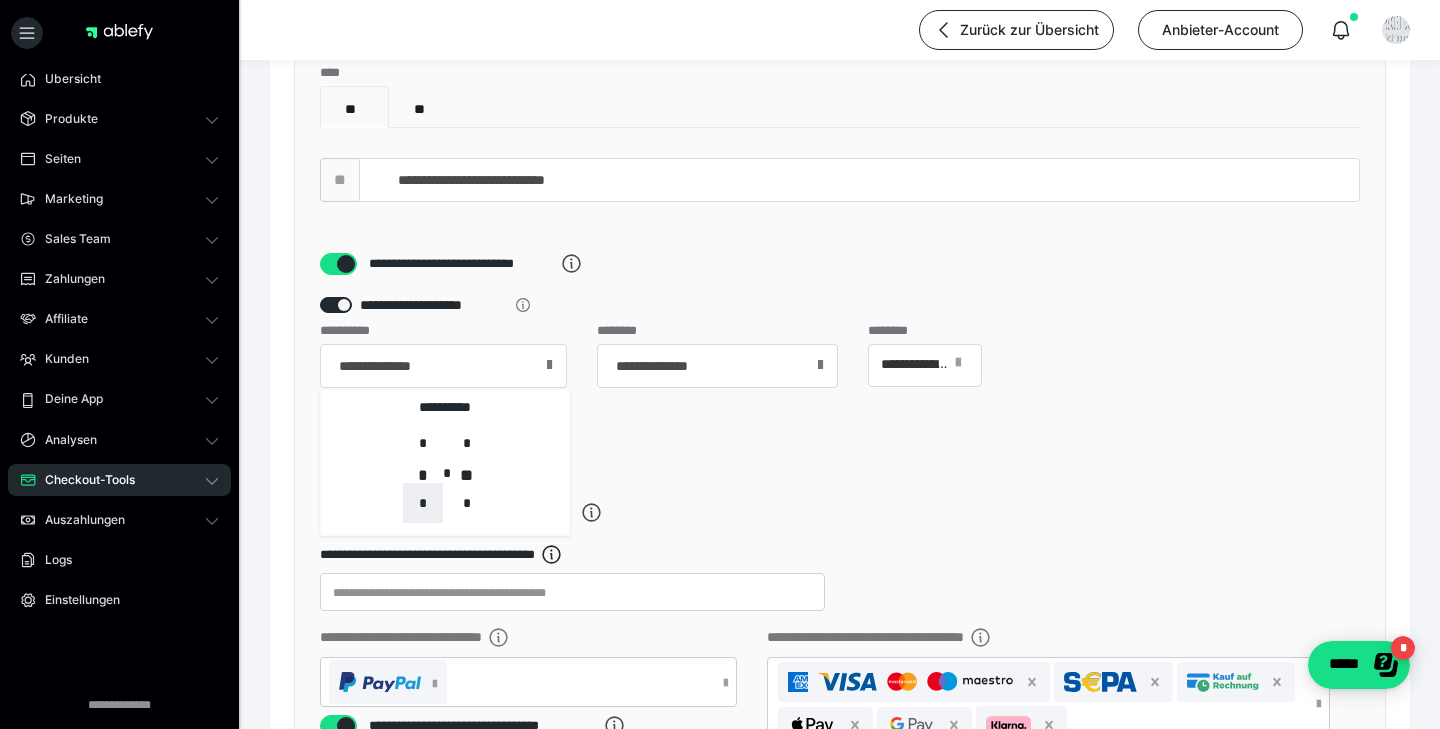 click on "*" at bounding box center [423, 503] 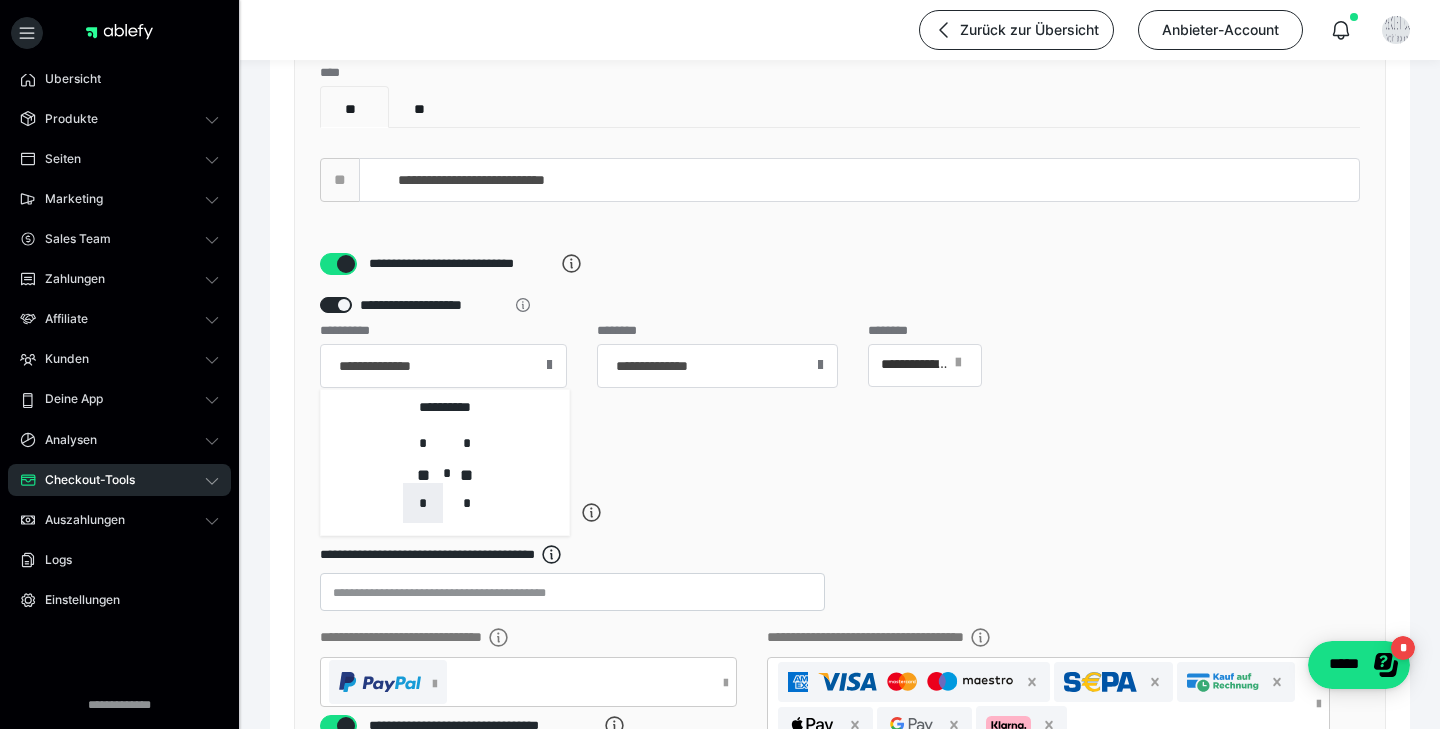 click on "*" at bounding box center [423, 503] 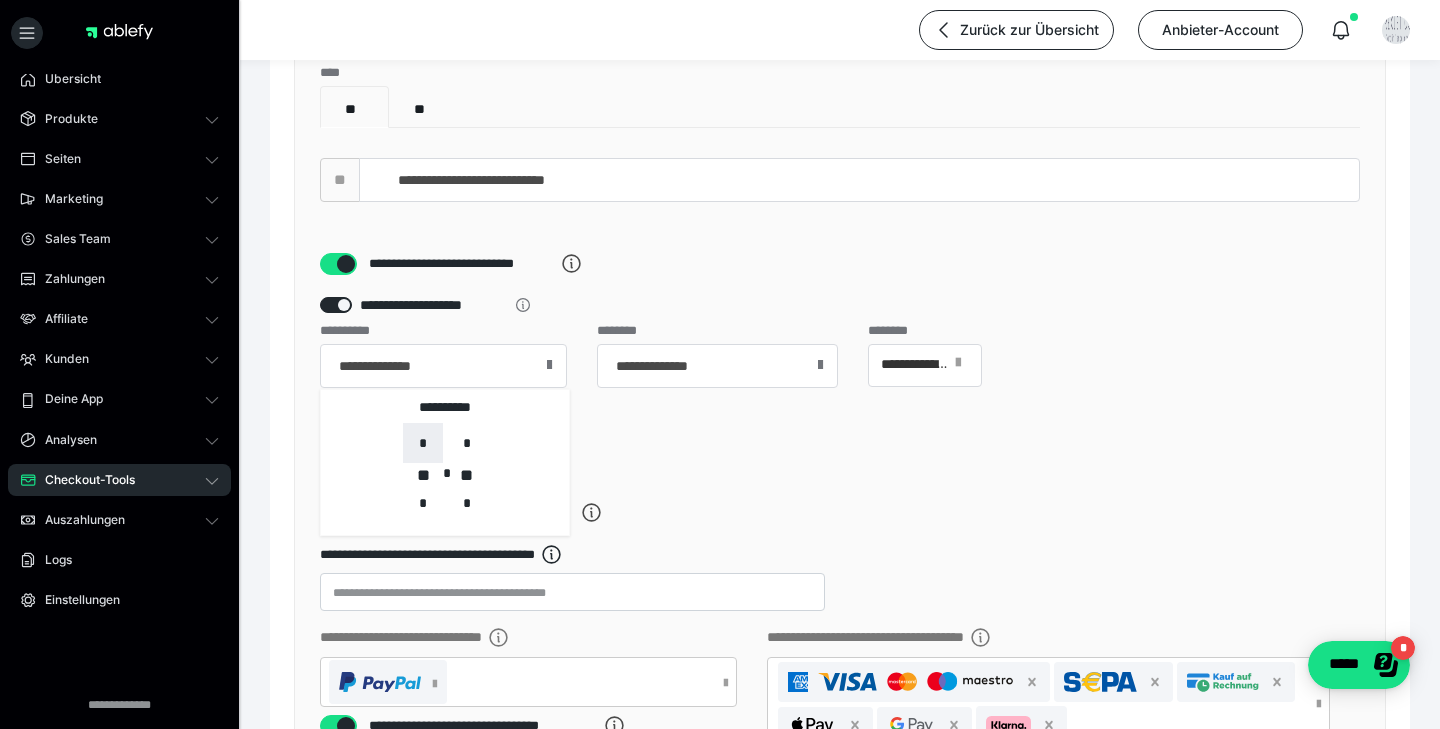 click on "*" at bounding box center [423, 443] 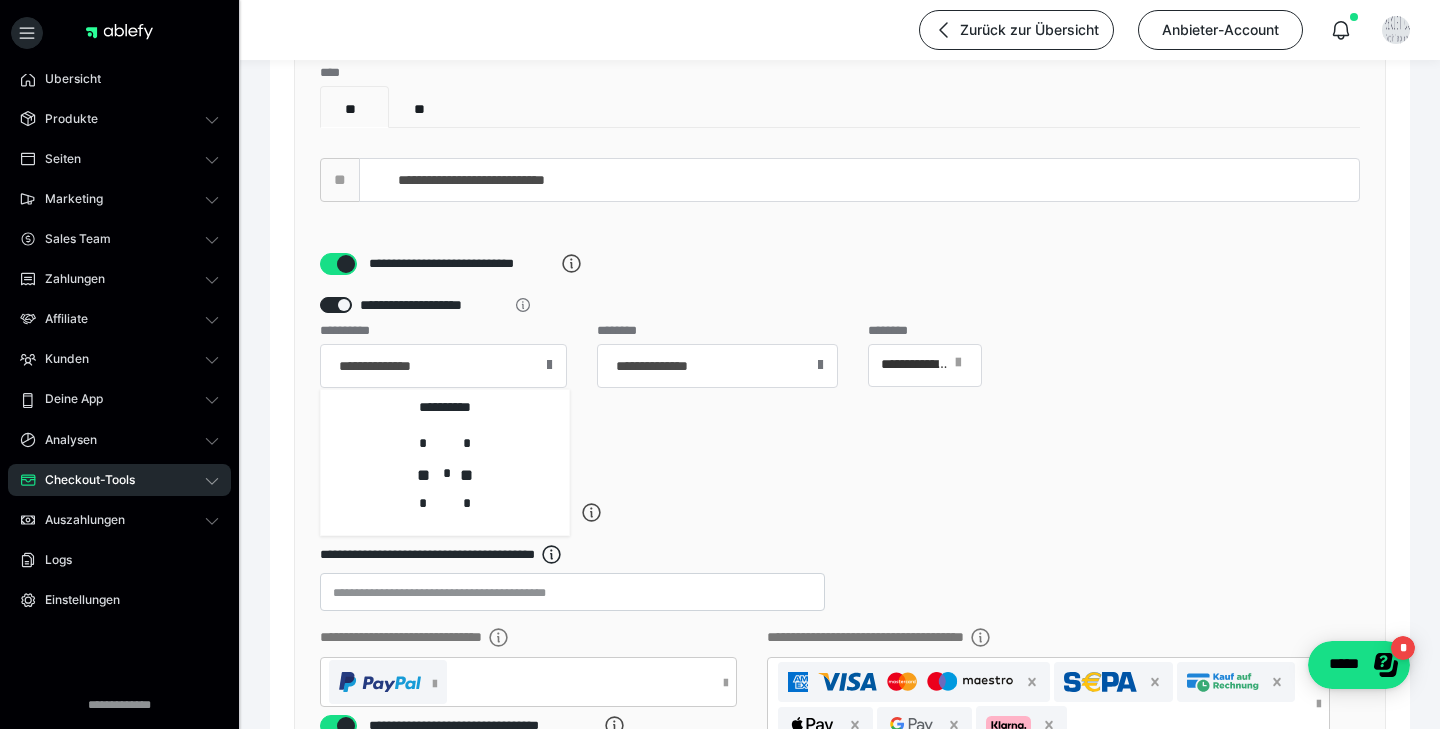 click on "**********" at bounding box center (840, 678) 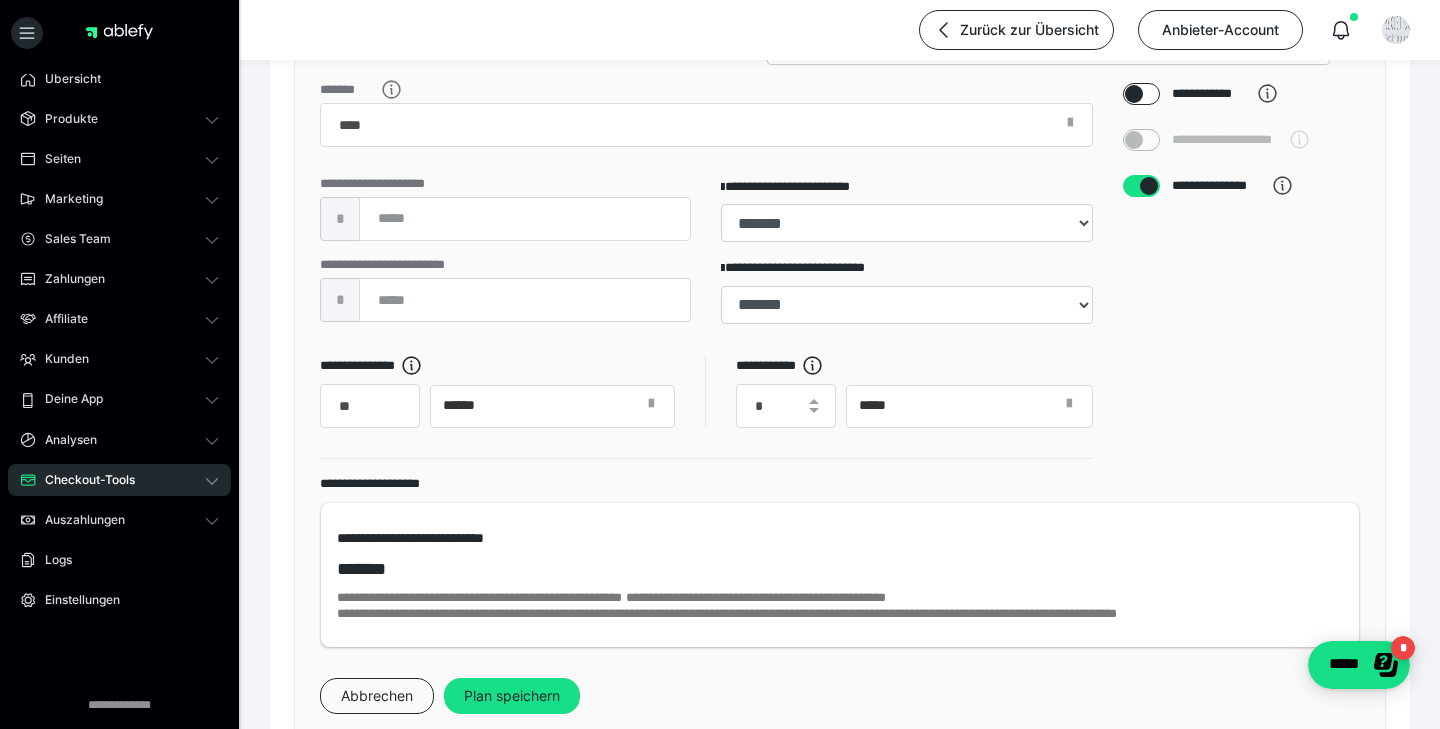 scroll, scrollTop: 959, scrollLeft: 0, axis: vertical 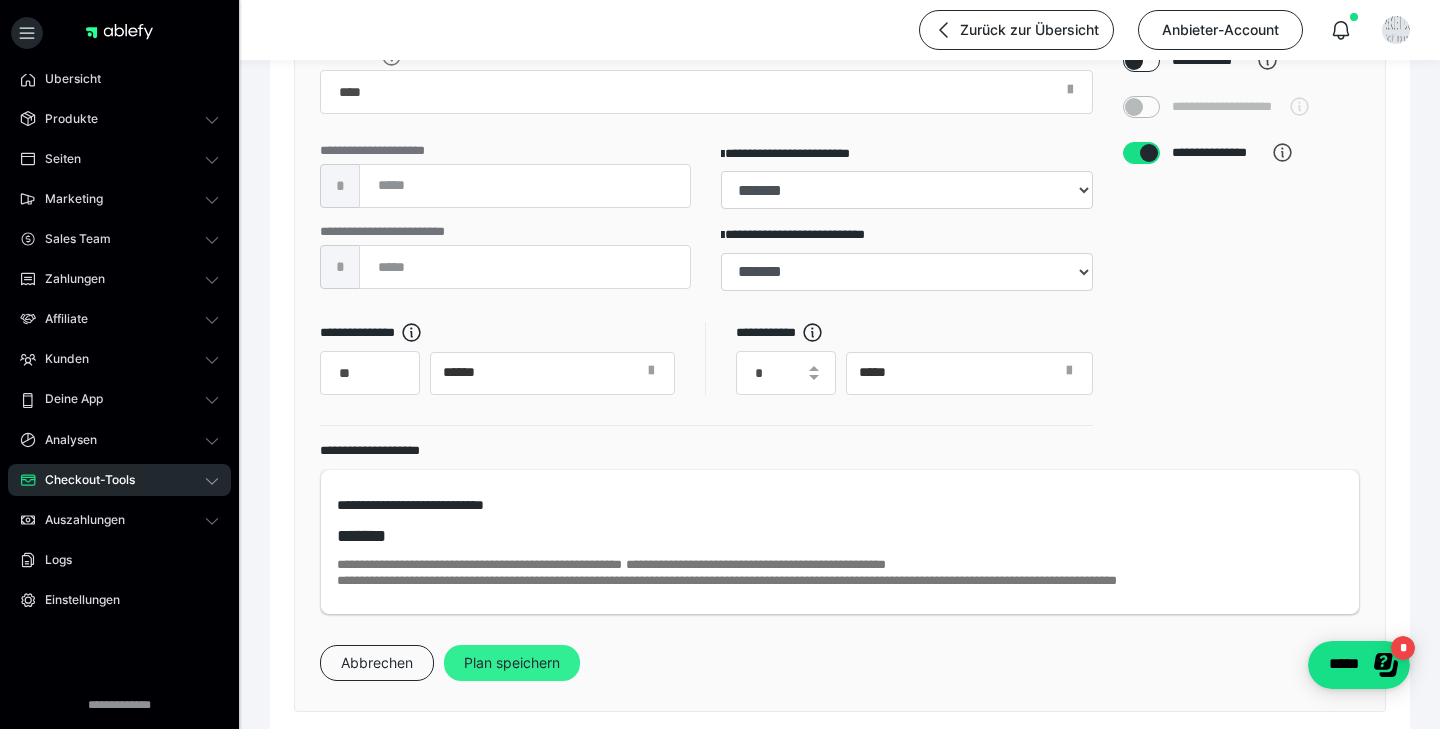 click on "Plan speichern" at bounding box center (512, 663) 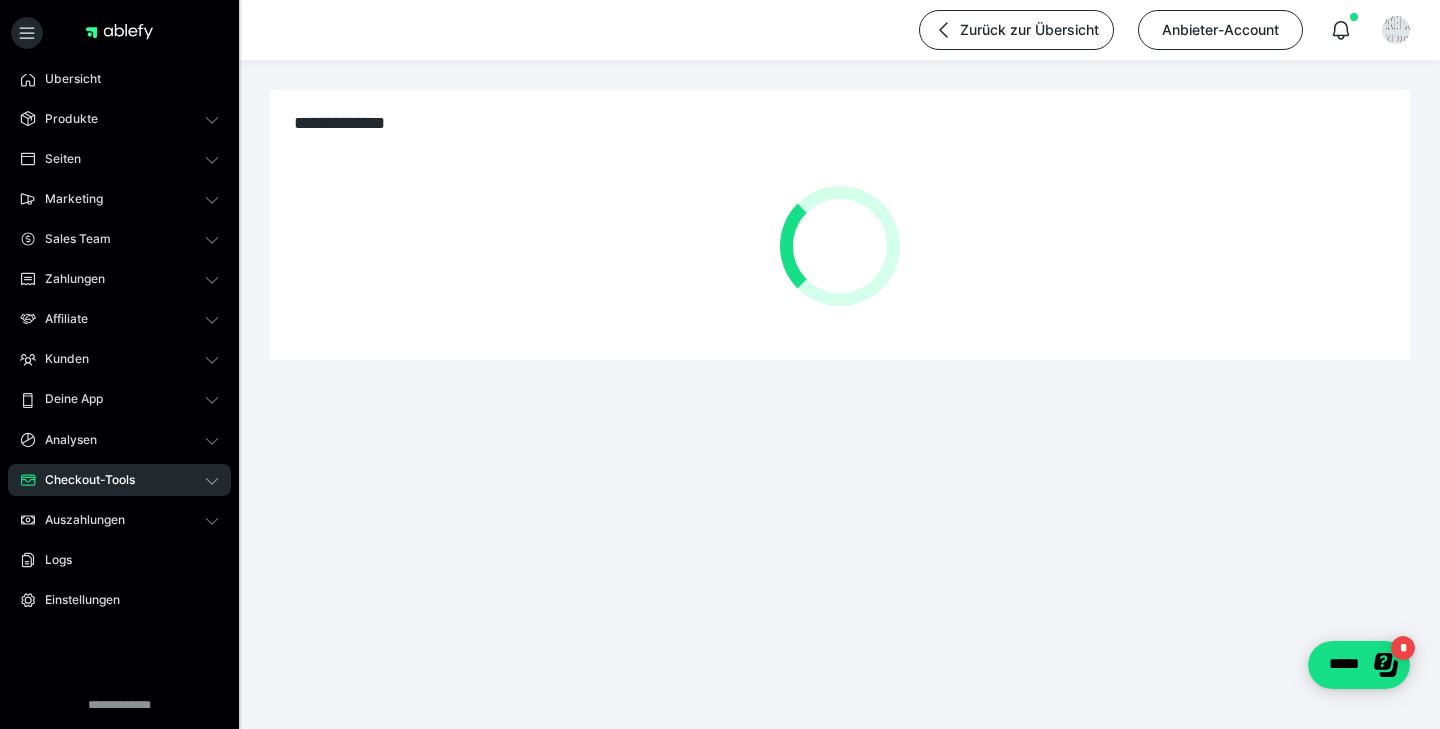 scroll, scrollTop: 0, scrollLeft: 0, axis: both 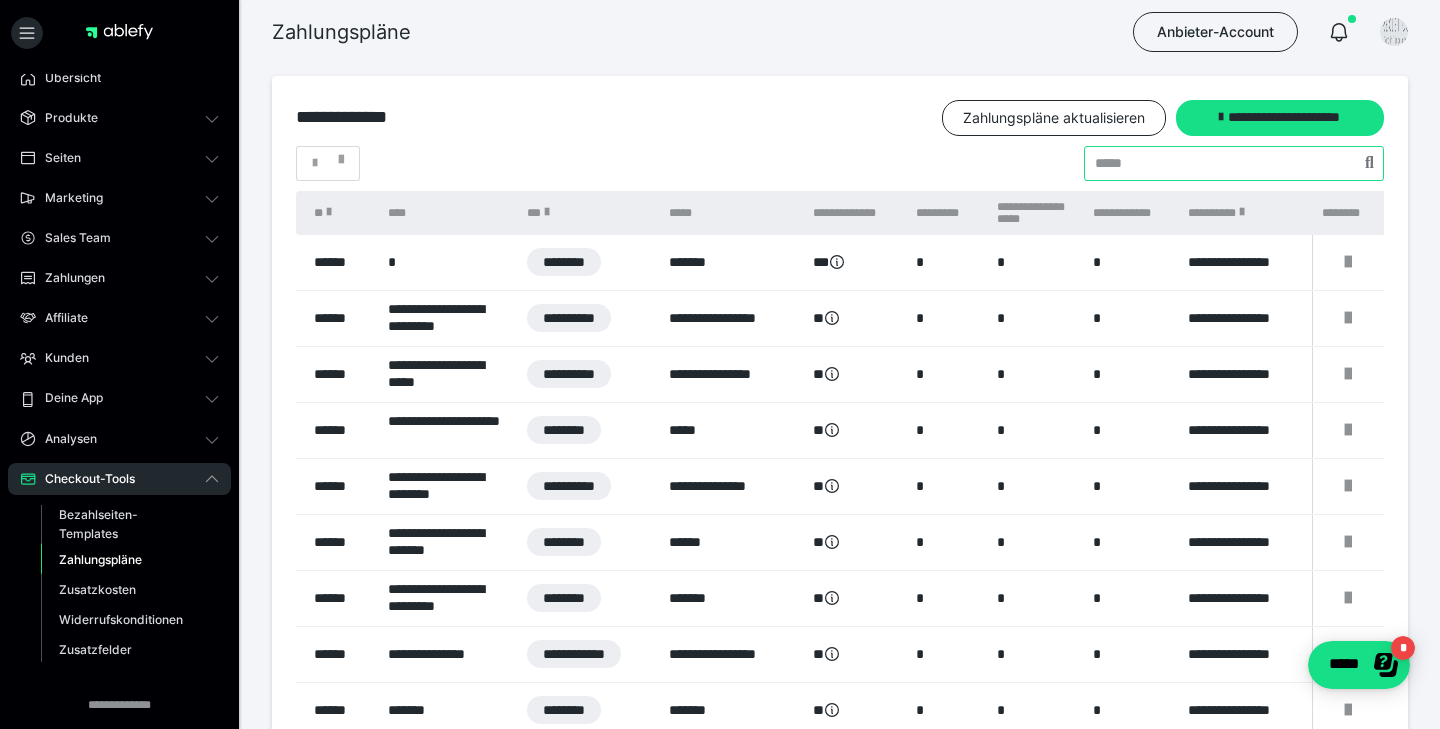click at bounding box center (1234, 163) 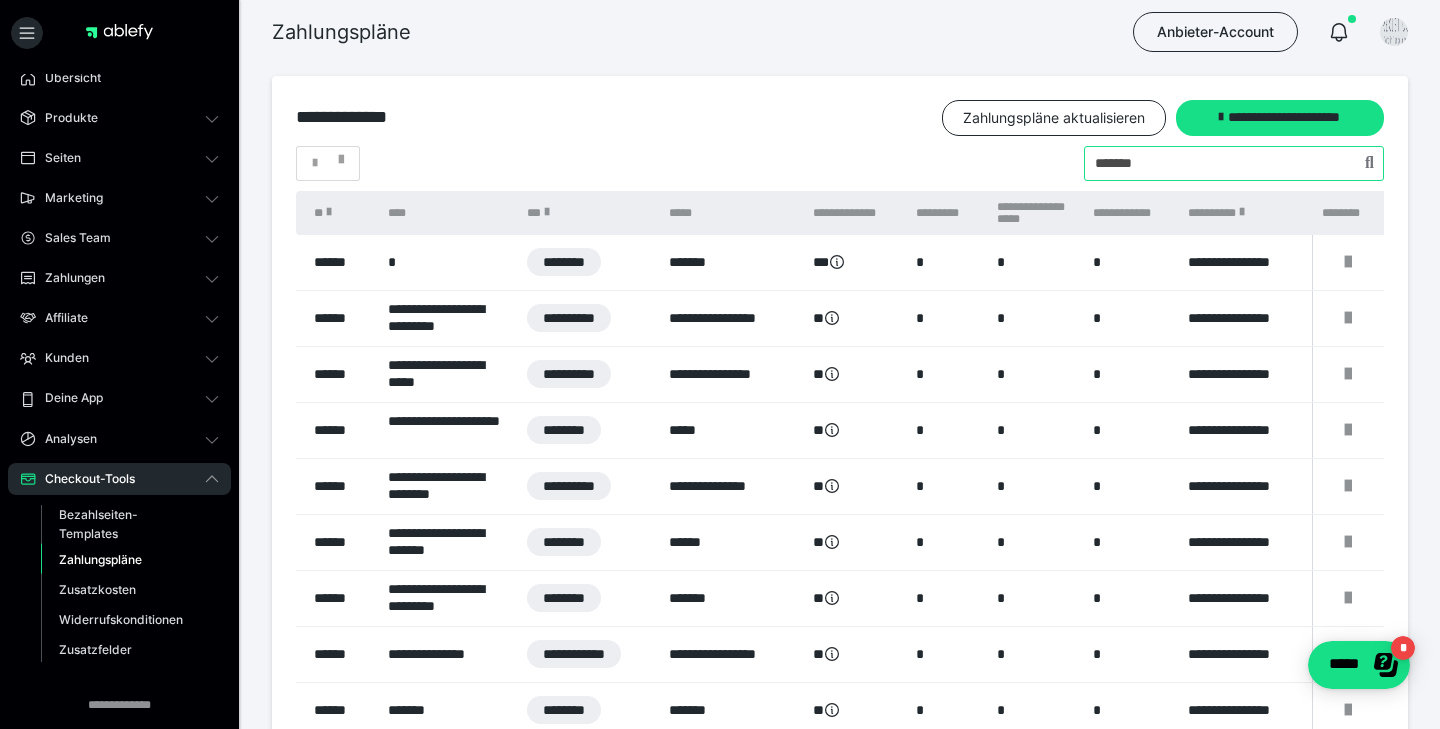 type on "*******" 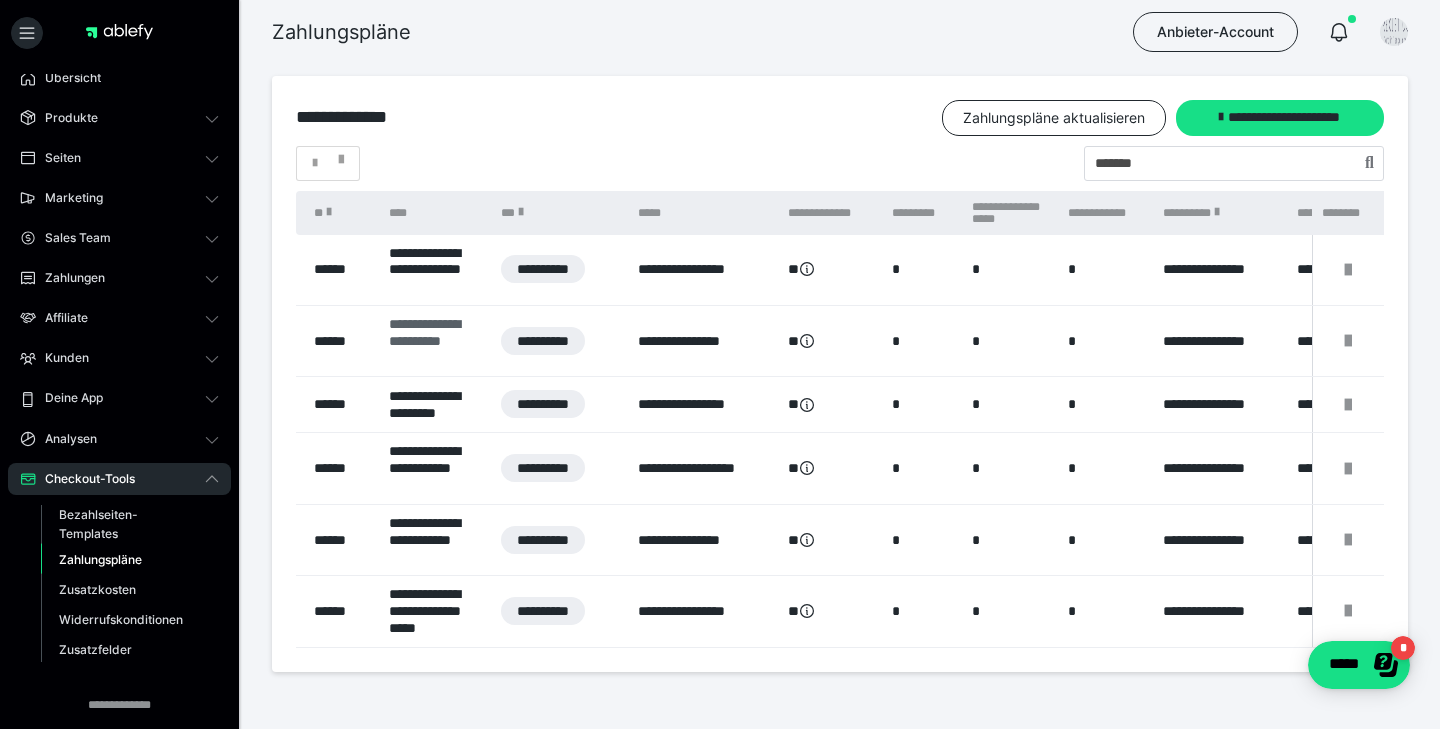 click on "**********" at bounding box center [435, 341] 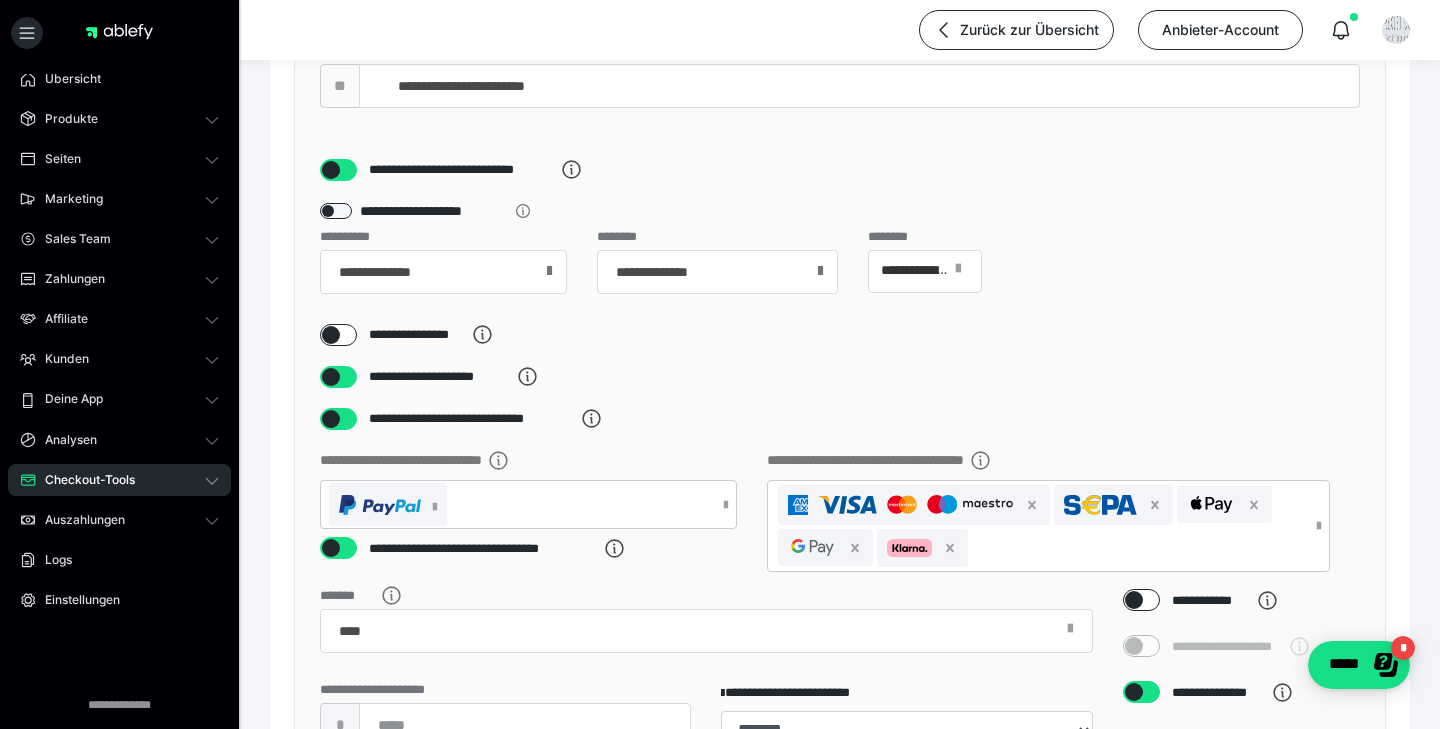 scroll, scrollTop: 341, scrollLeft: 0, axis: vertical 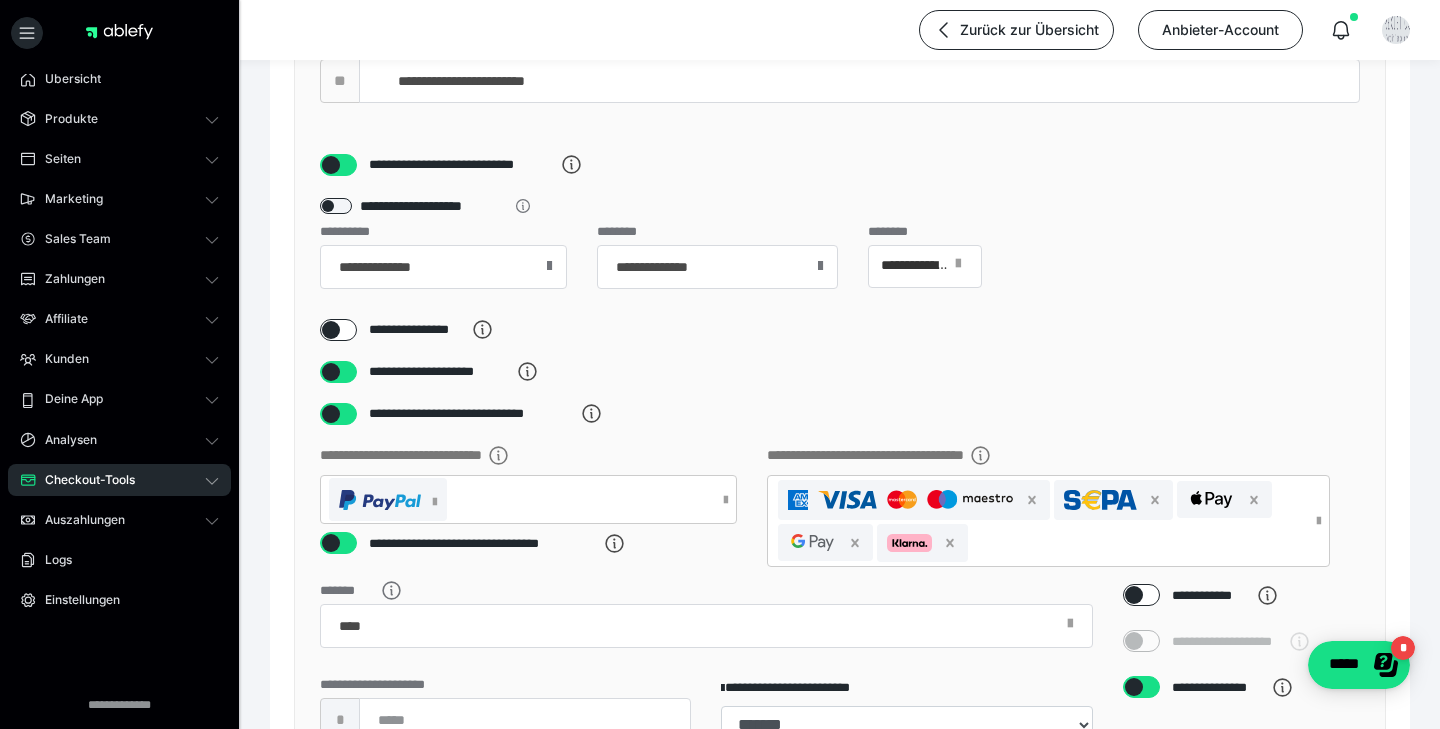 click at bounding box center (820, 266) 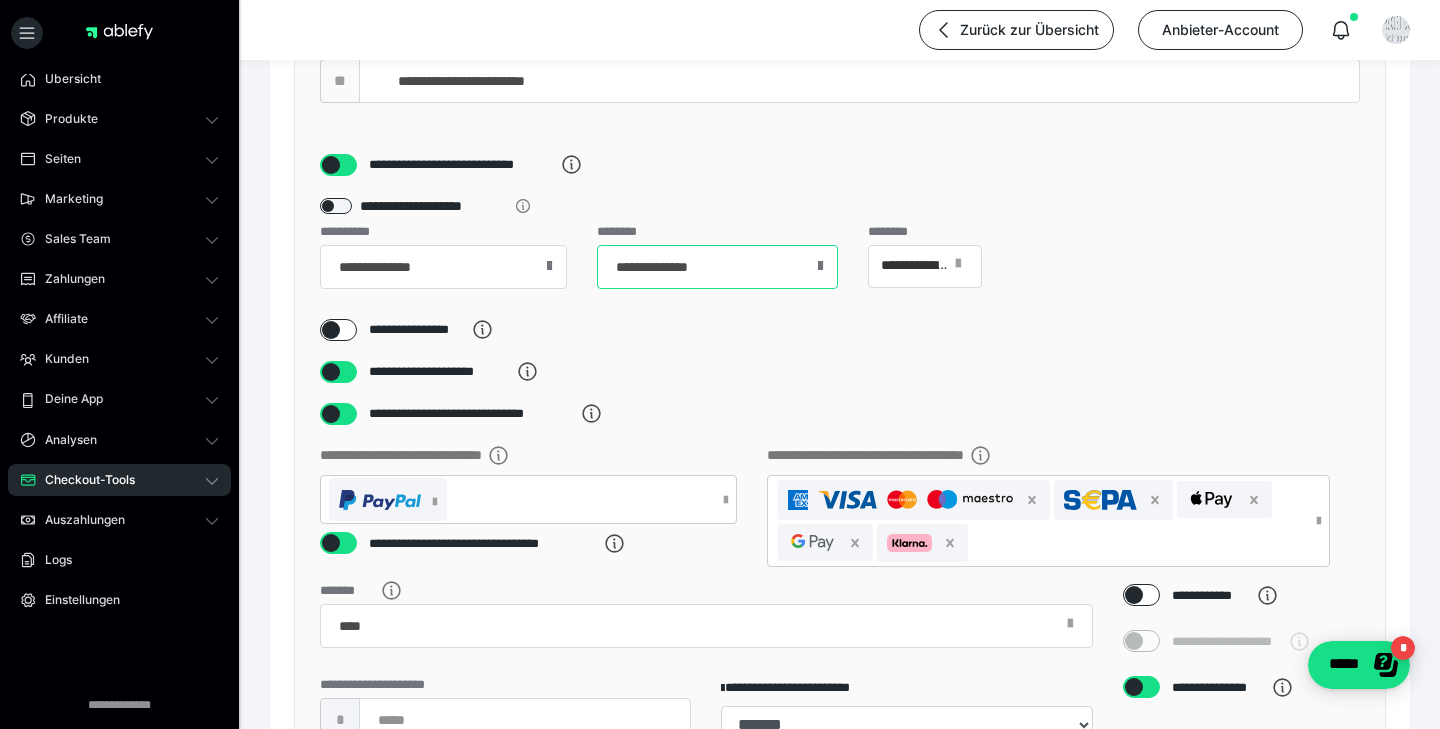 click on "**********" at bounding box center (717, 267) 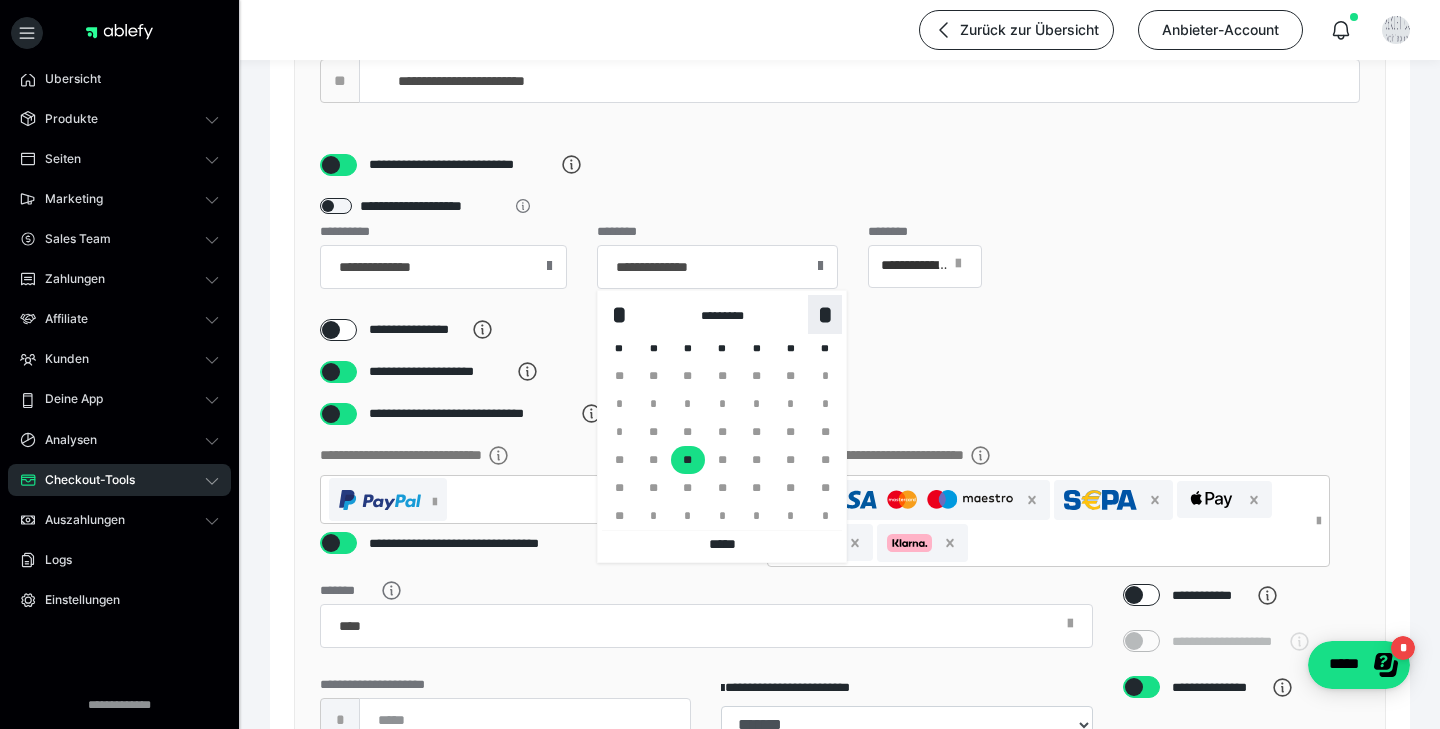 click on "*" at bounding box center [825, 315] 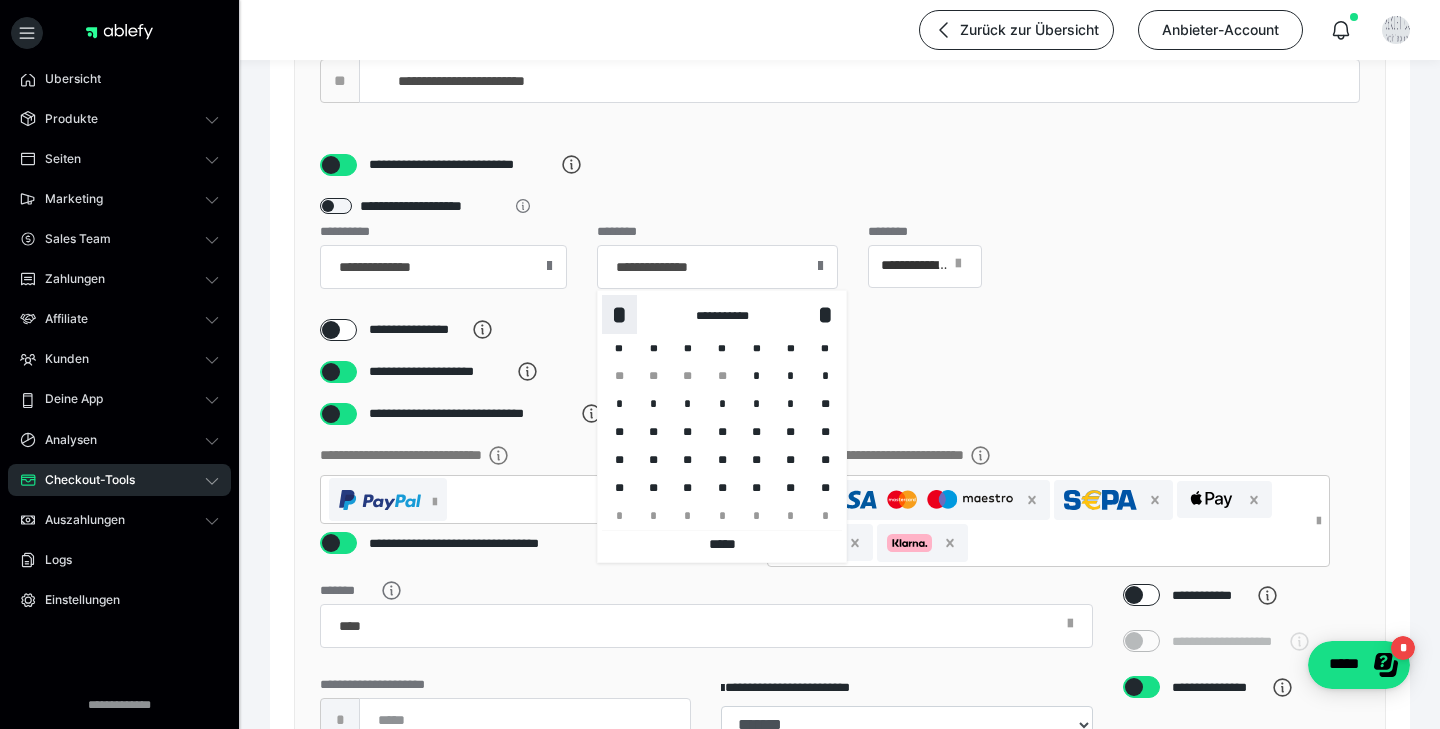 click on "*" at bounding box center (619, 315) 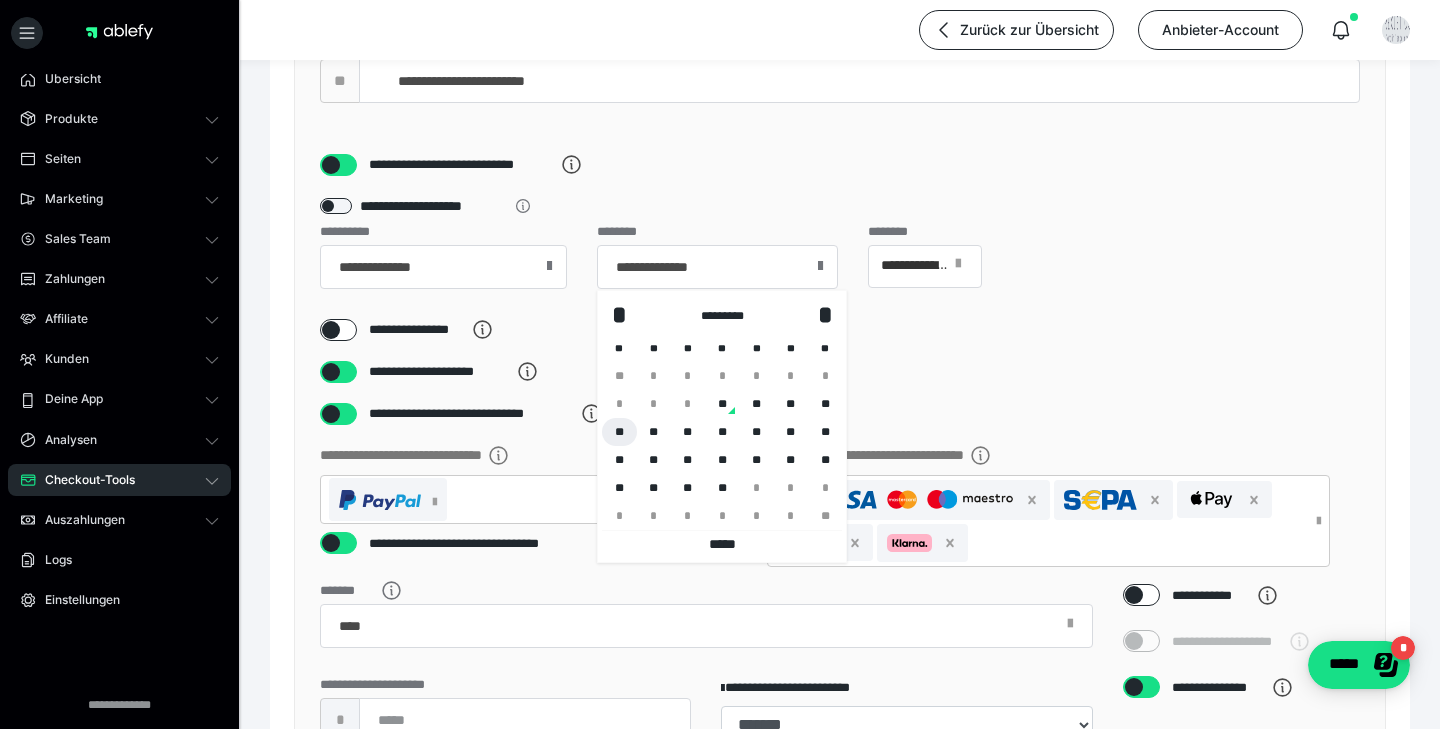 click on "**" at bounding box center [619, 432] 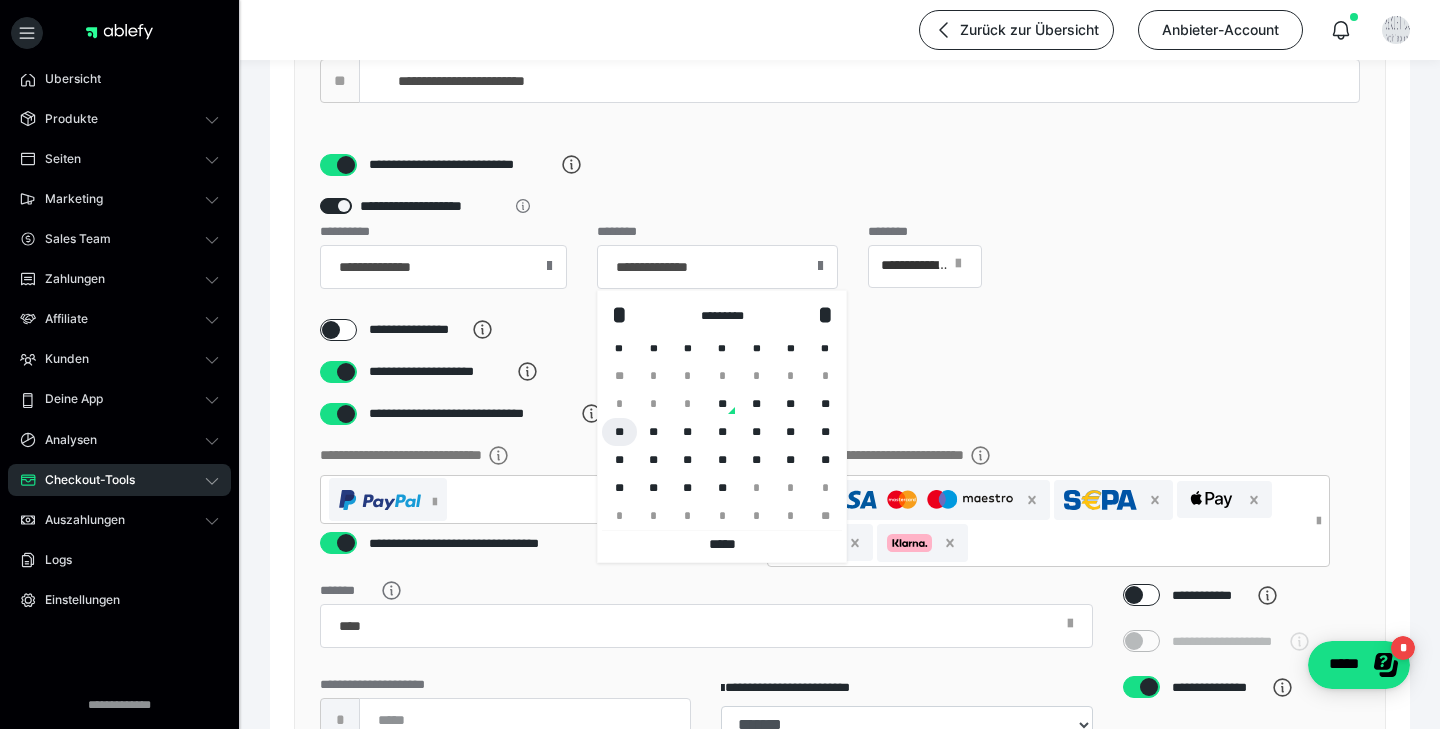 type on "**********" 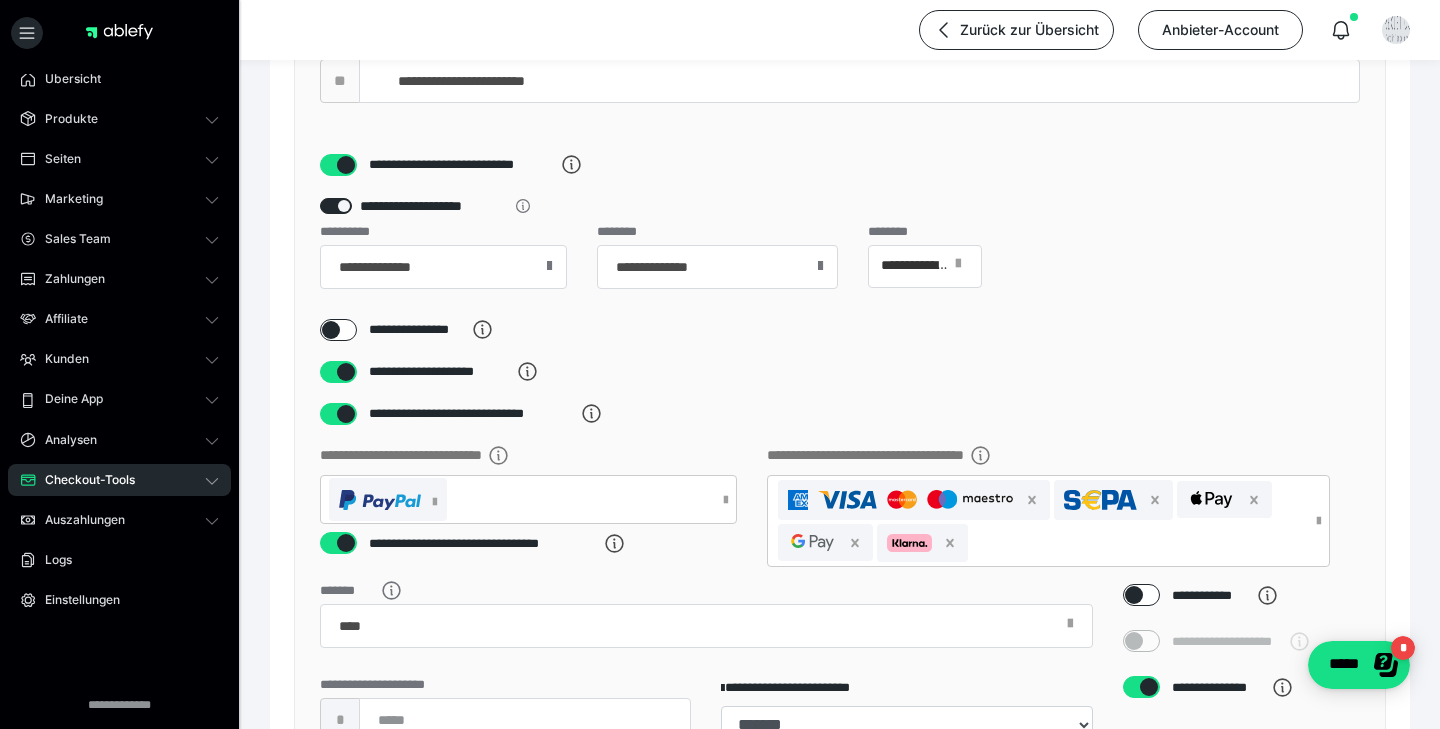 click at bounding box center [549, 266] 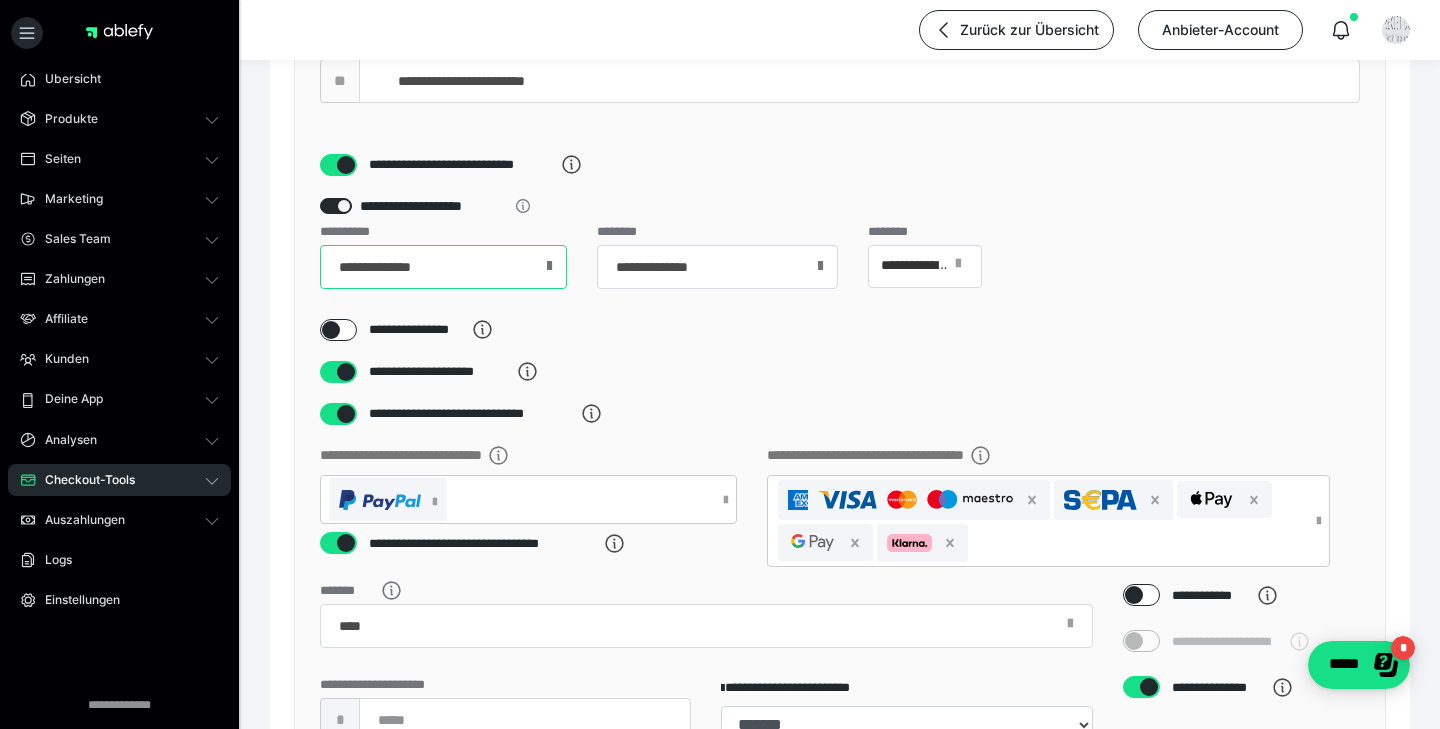 click on "**********" at bounding box center (443, 267) 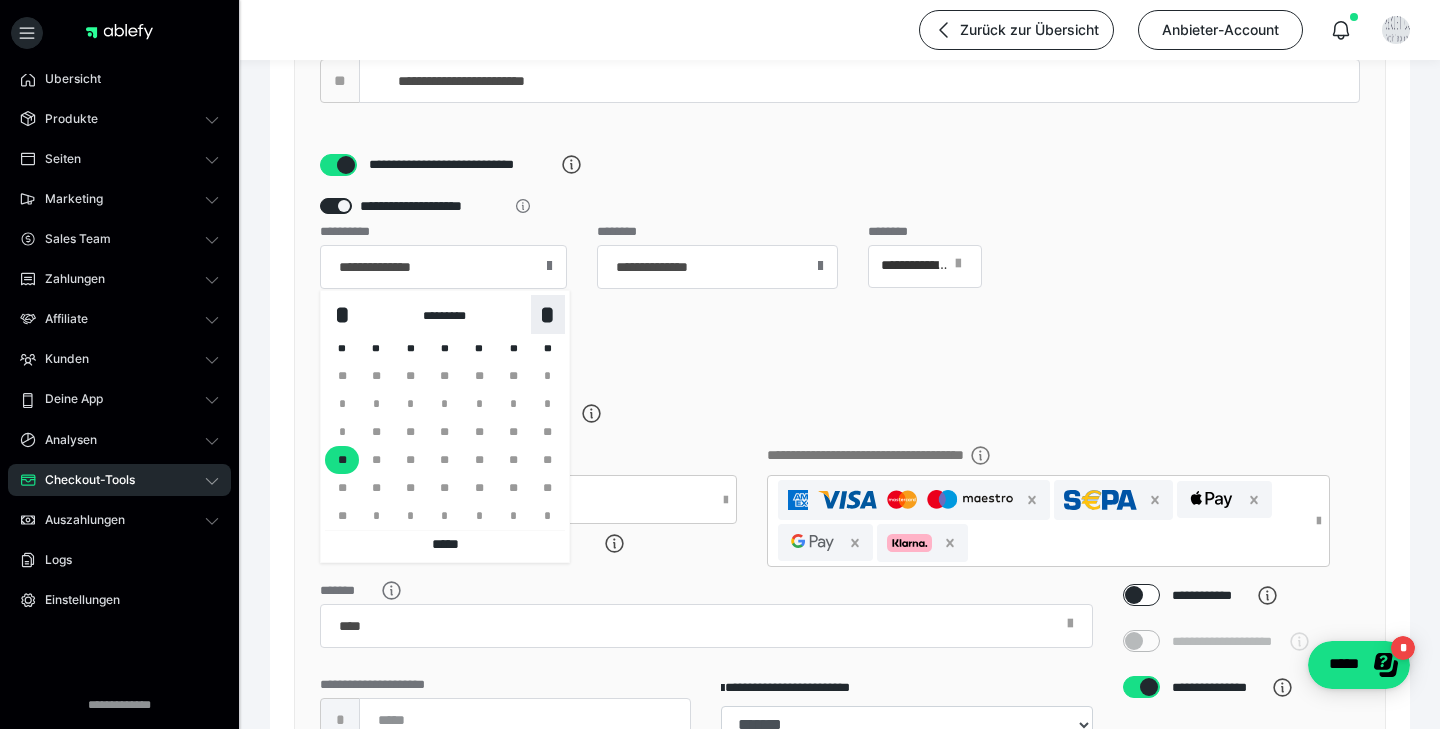 click on "*" at bounding box center [548, 315] 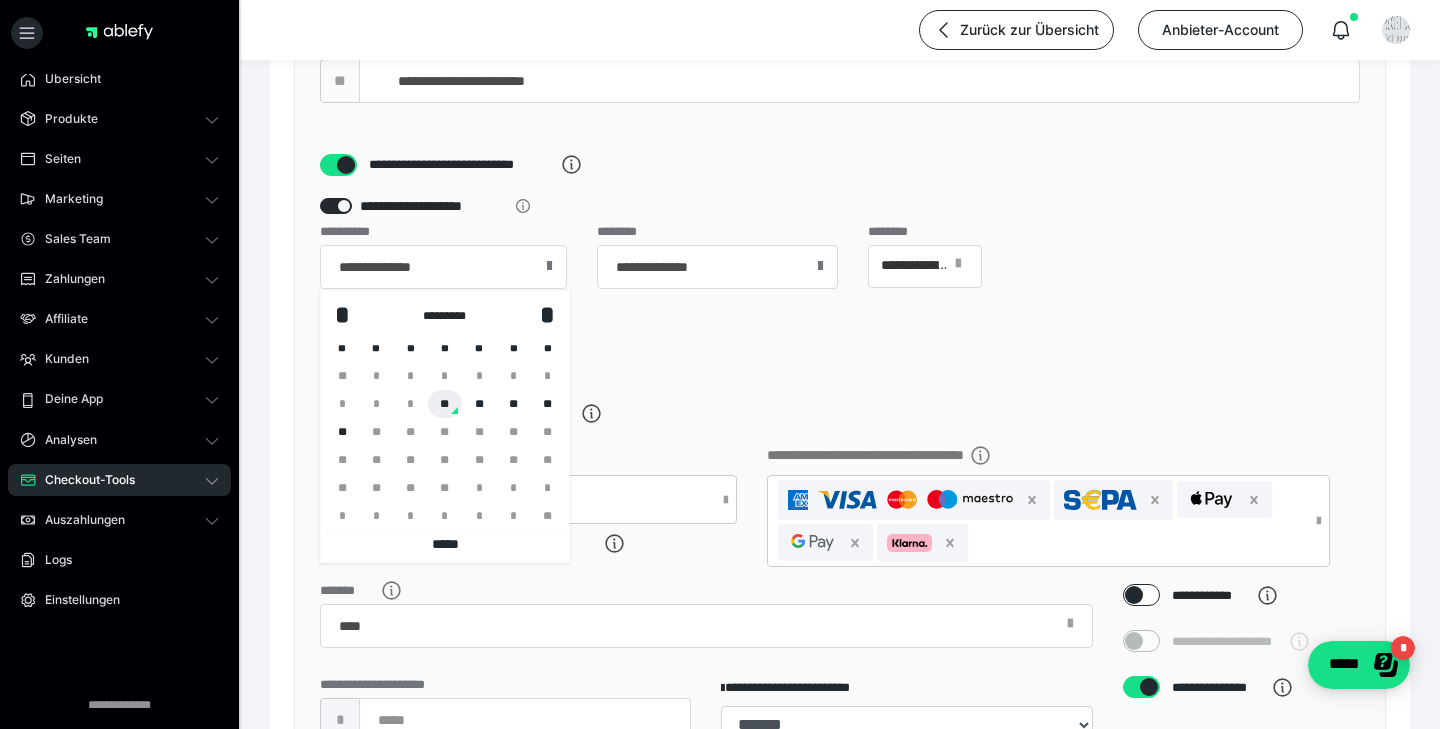 click on "**" at bounding box center [445, 404] 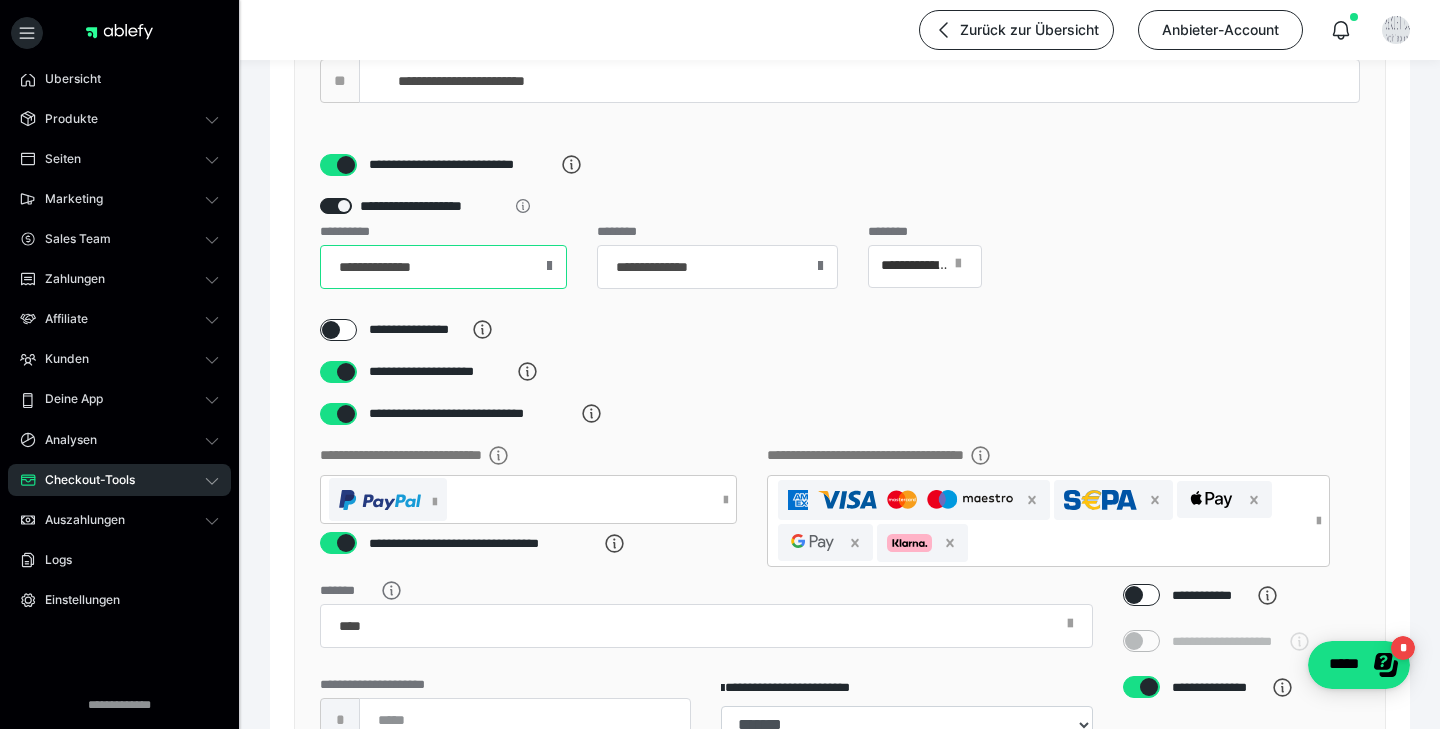 click on "**********" at bounding box center [443, 267] 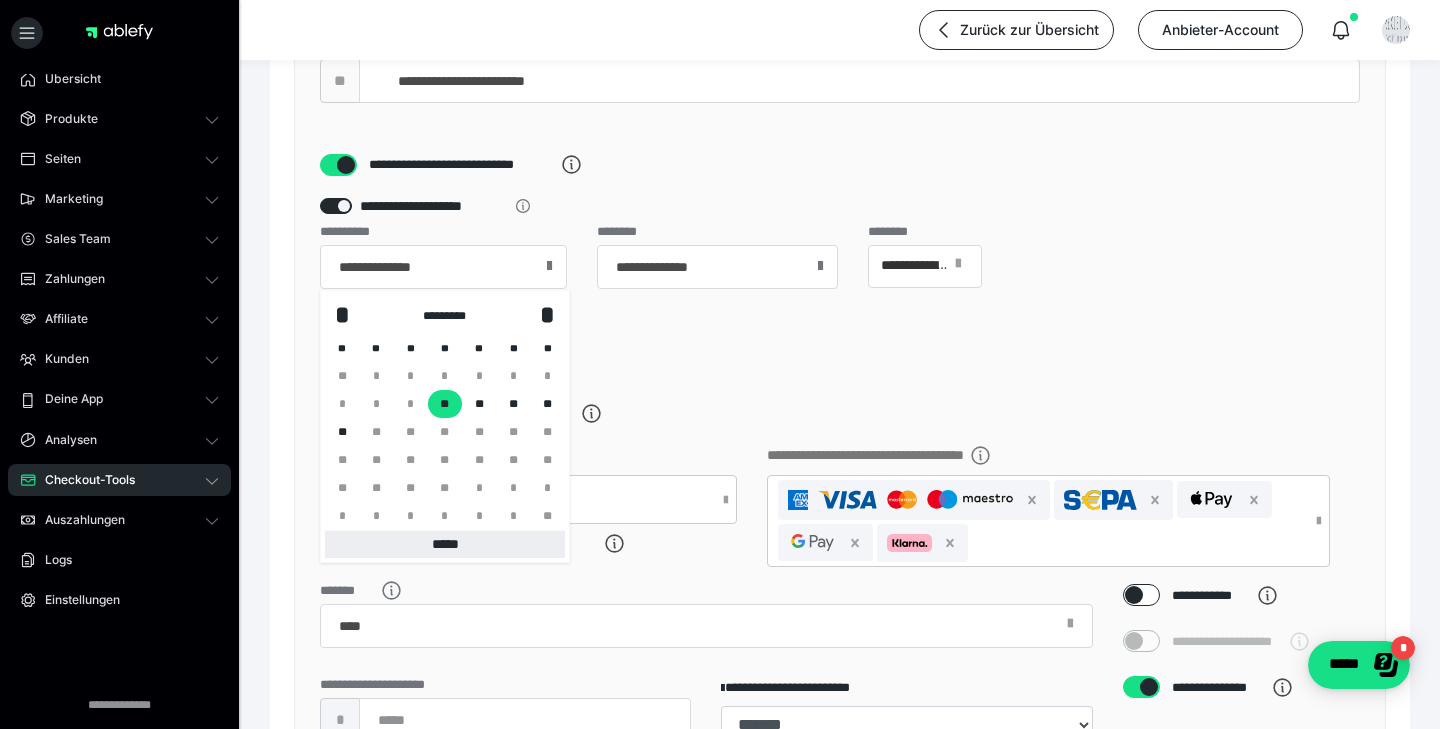 click on "*****" at bounding box center [445, 544] 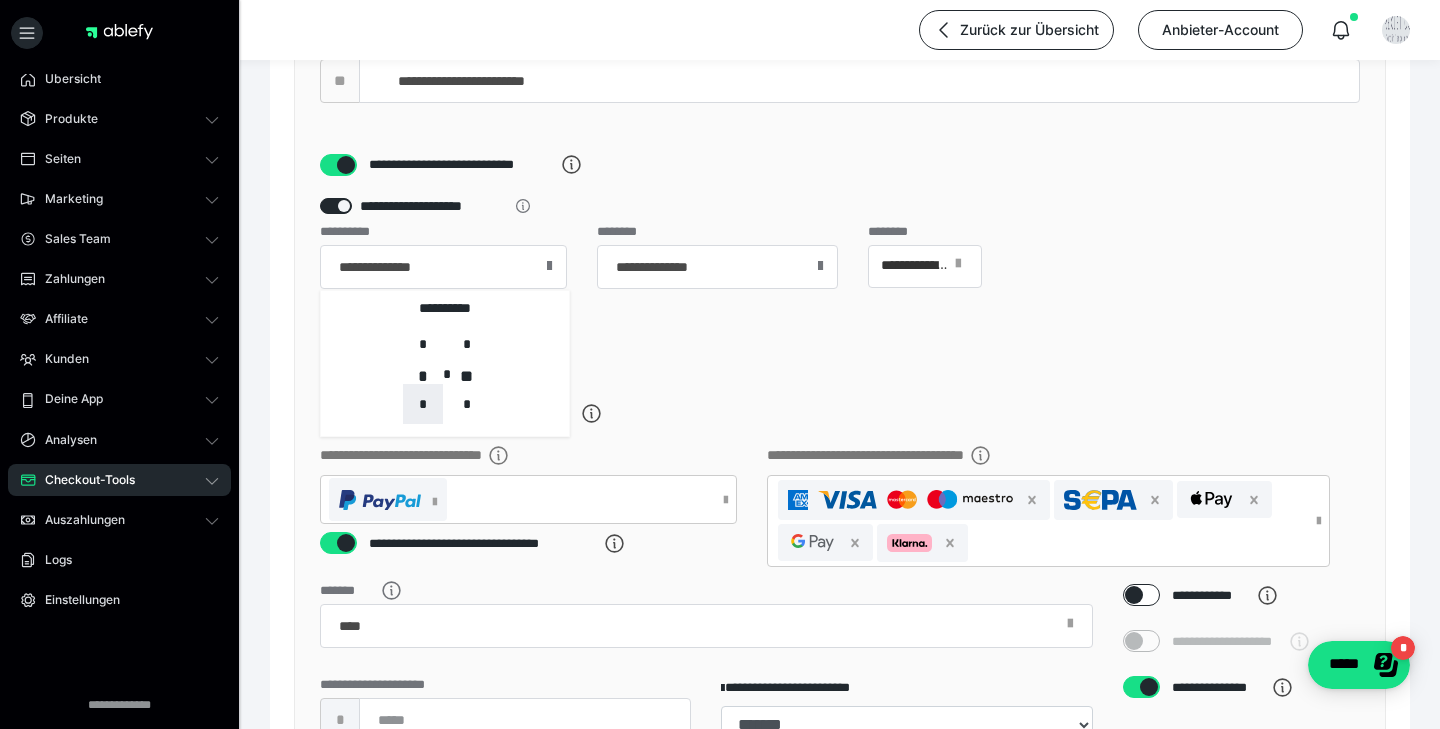 click on "*" at bounding box center (423, 404) 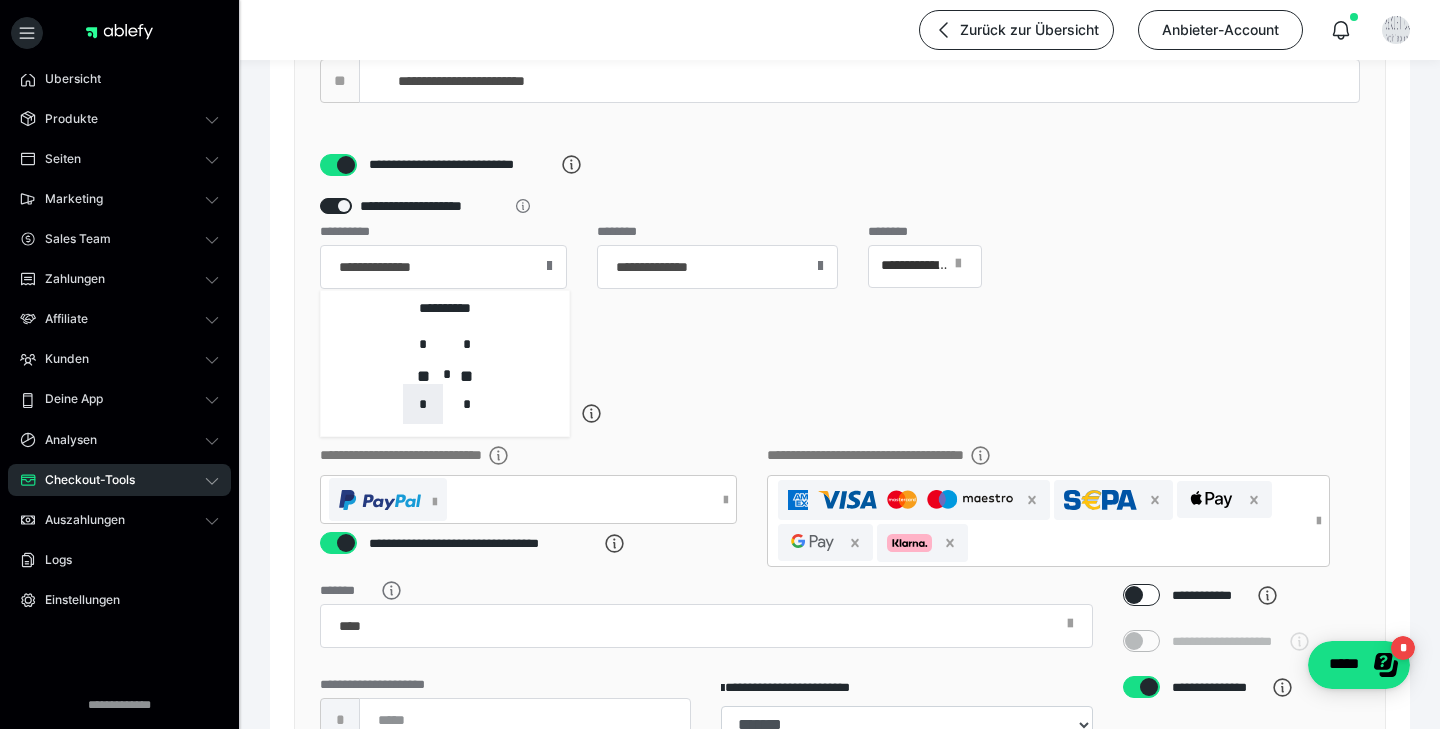 click on "*" at bounding box center (423, 404) 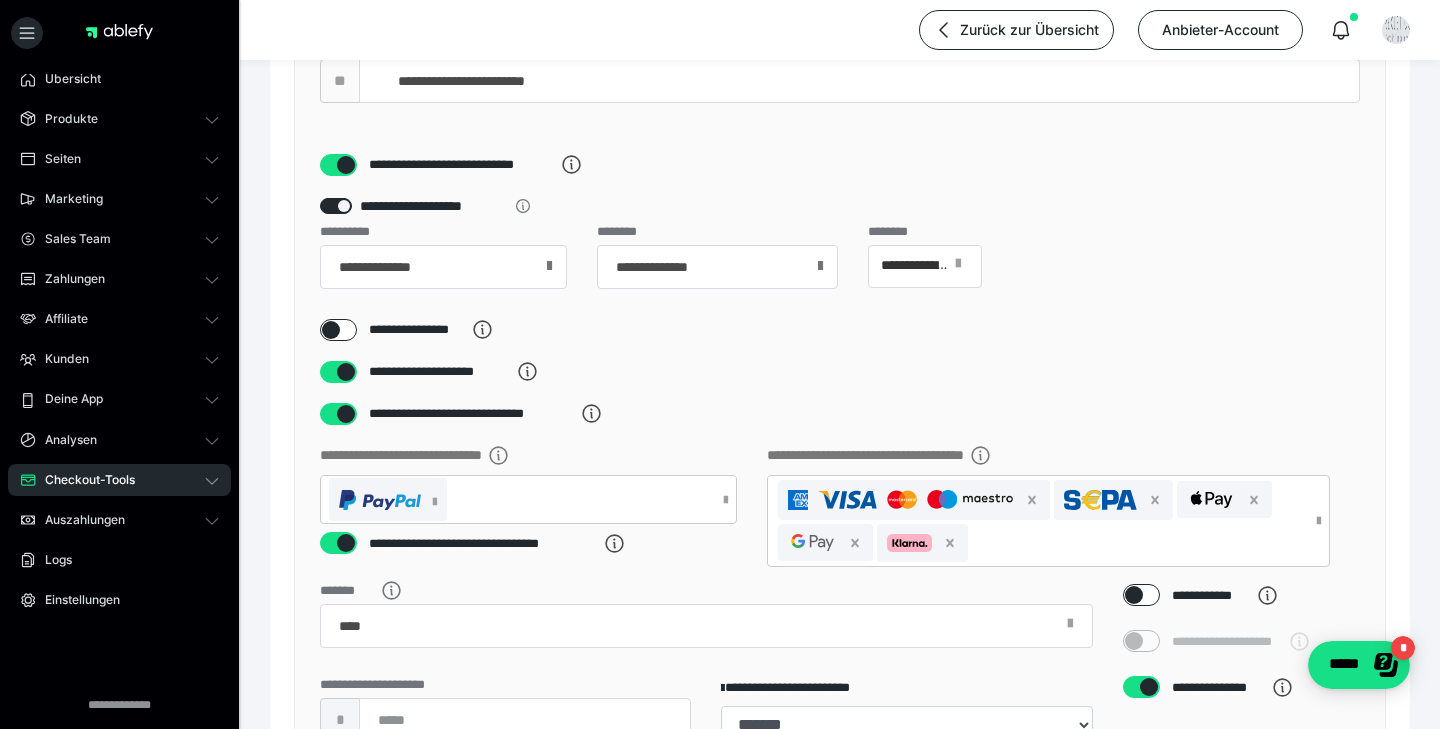 click on "**********" at bounding box center [840, 537] 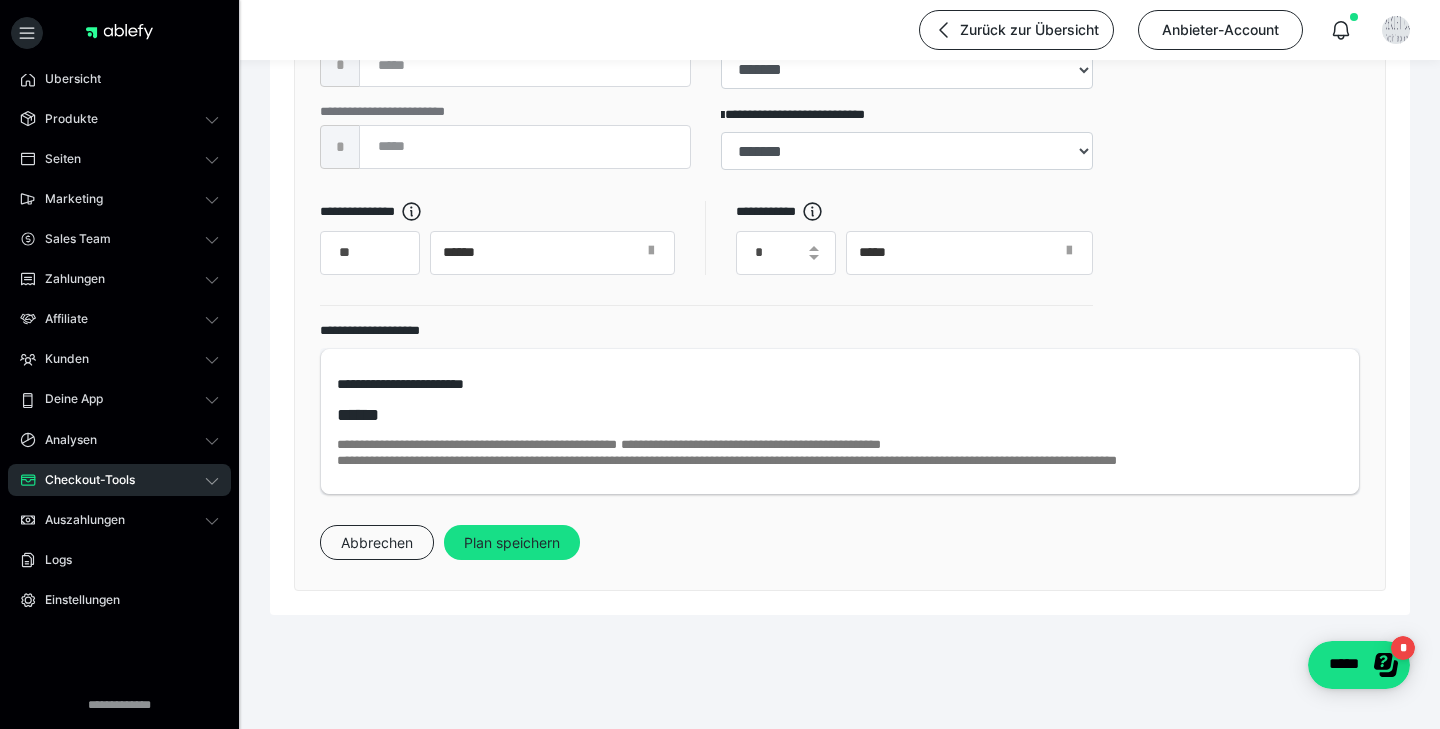 scroll, scrollTop: 1012, scrollLeft: 0, axis: vertical 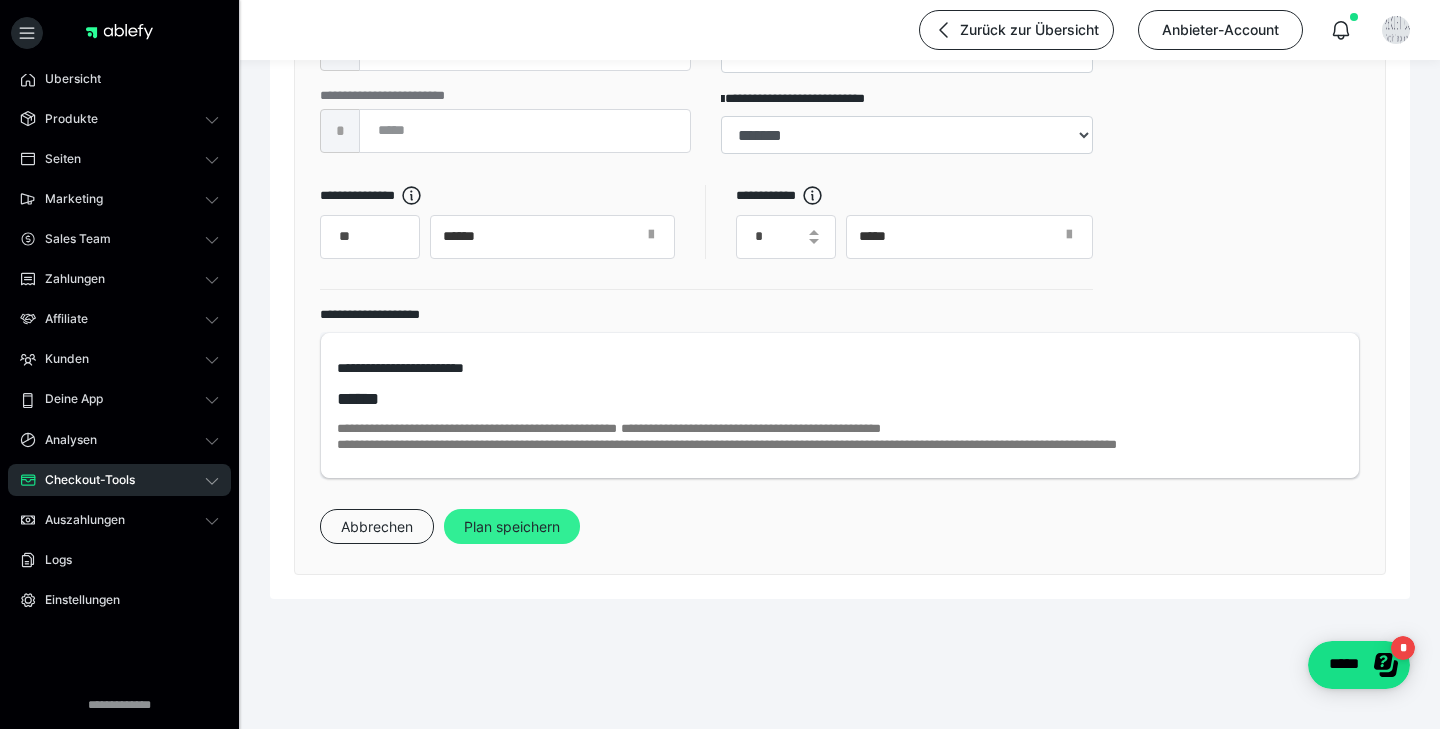 click on "Plan speichern" at bounding box center (512, 527) 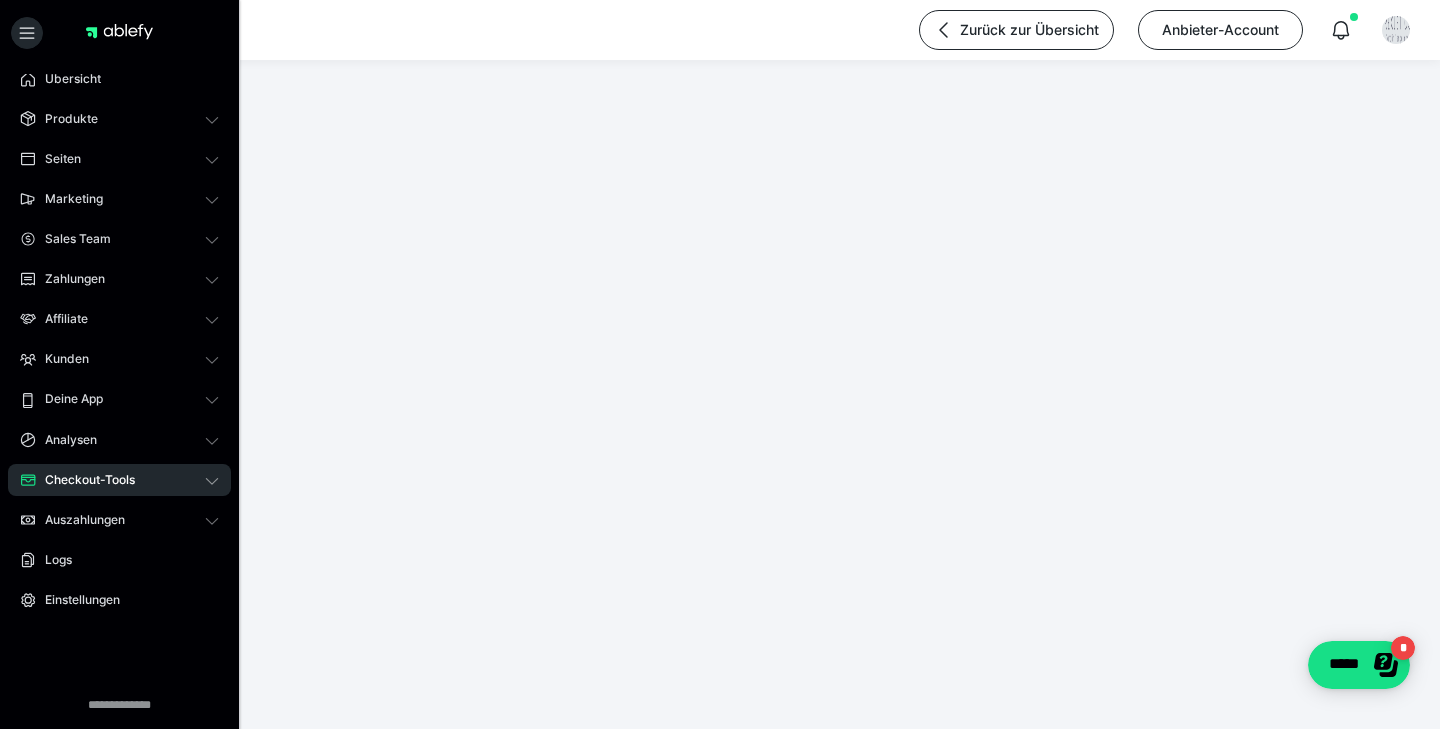 scroll, scrollTop: 0, scrollLeft: 0, axis: both 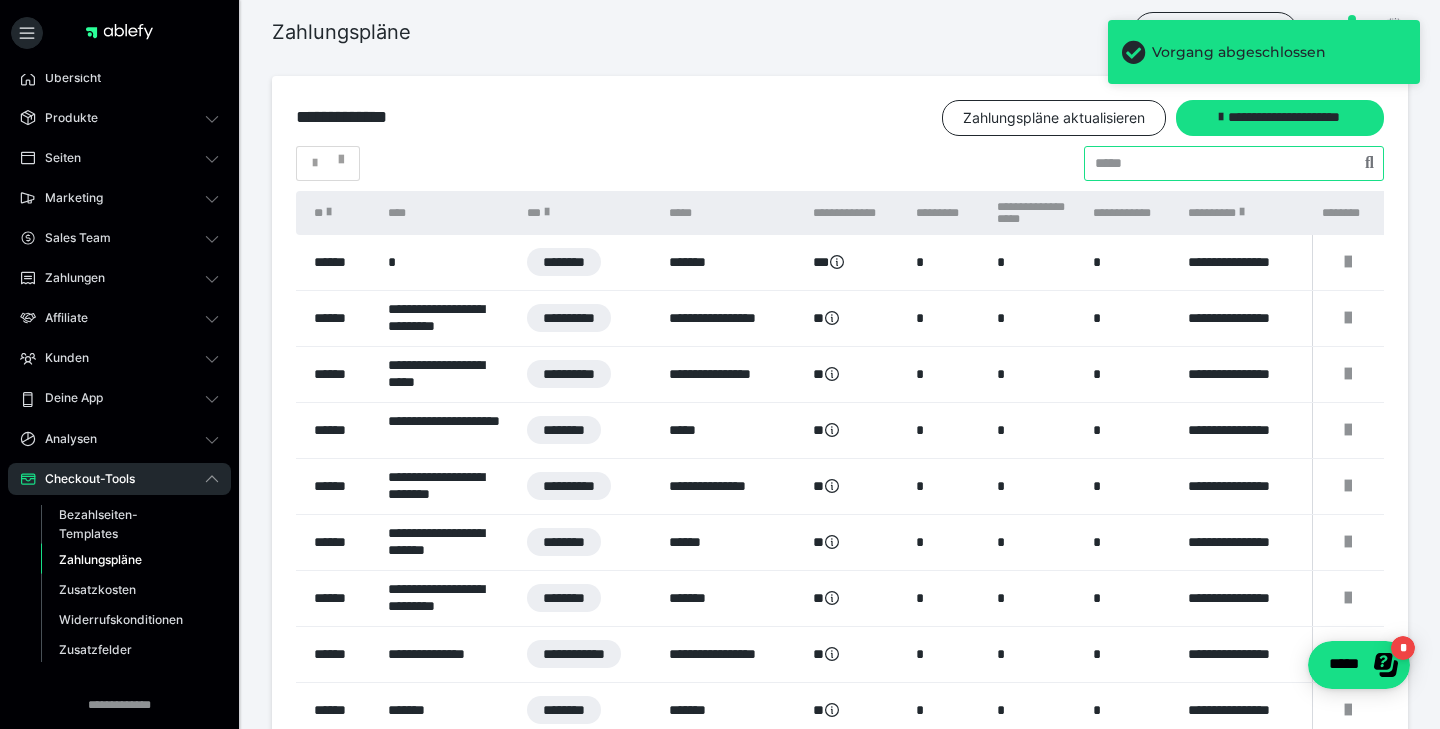 click at bounding box center (1234, 163) 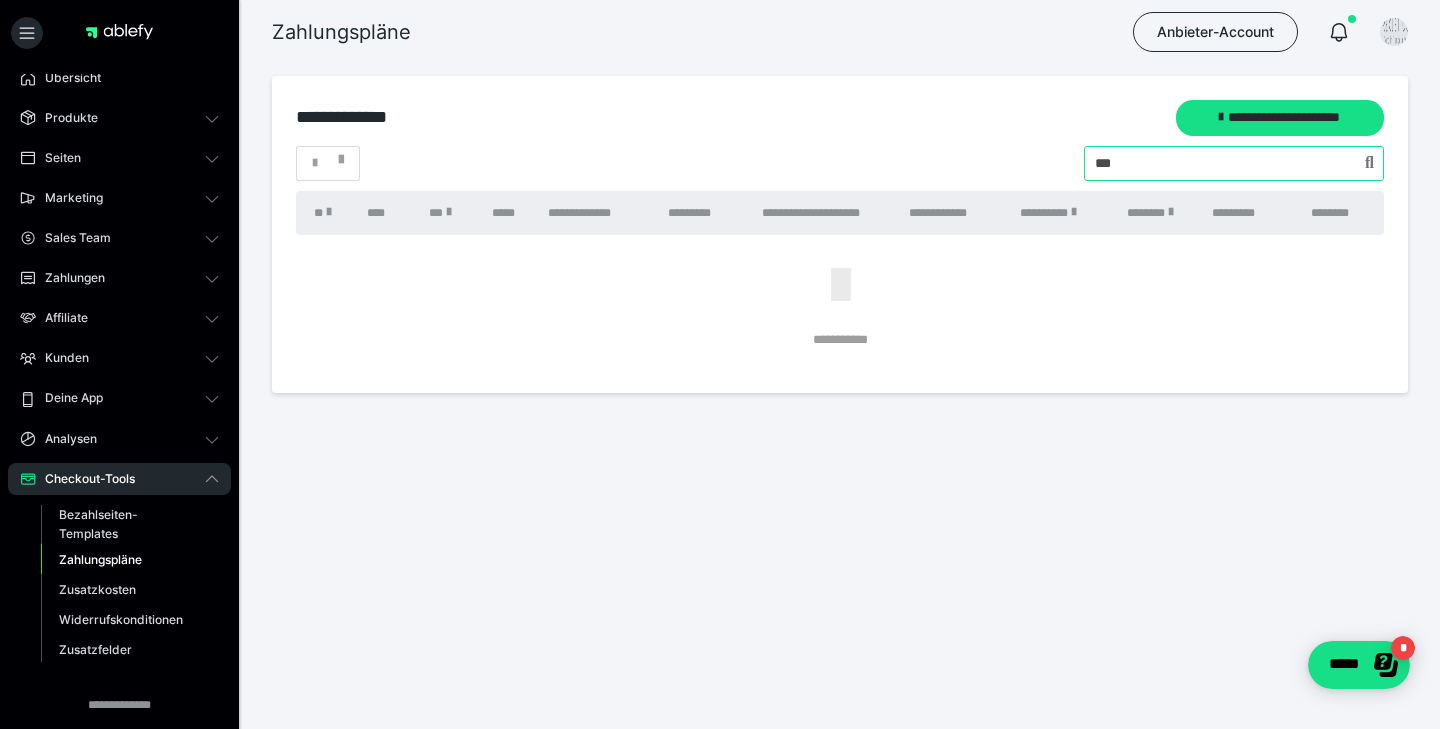 click at bounding box center [1234, 163] 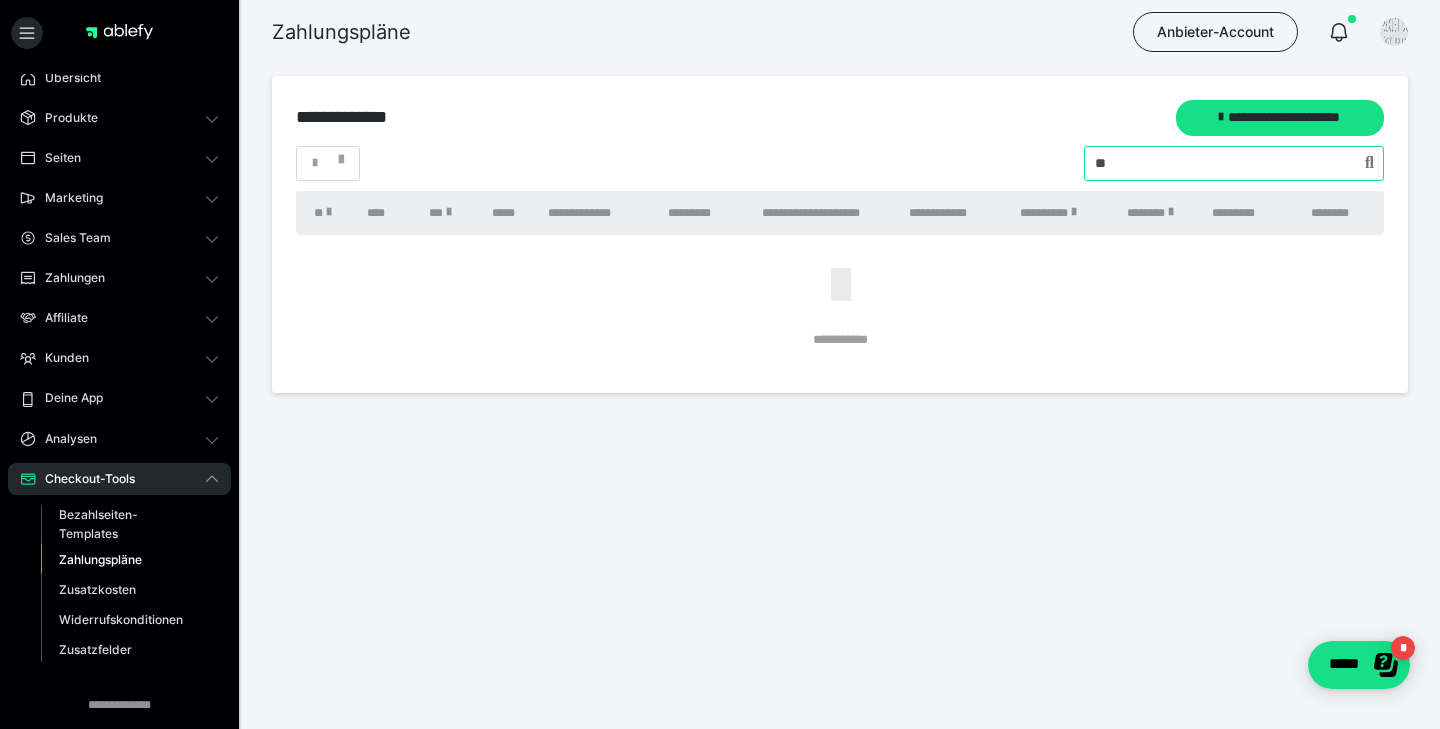 type on "*" 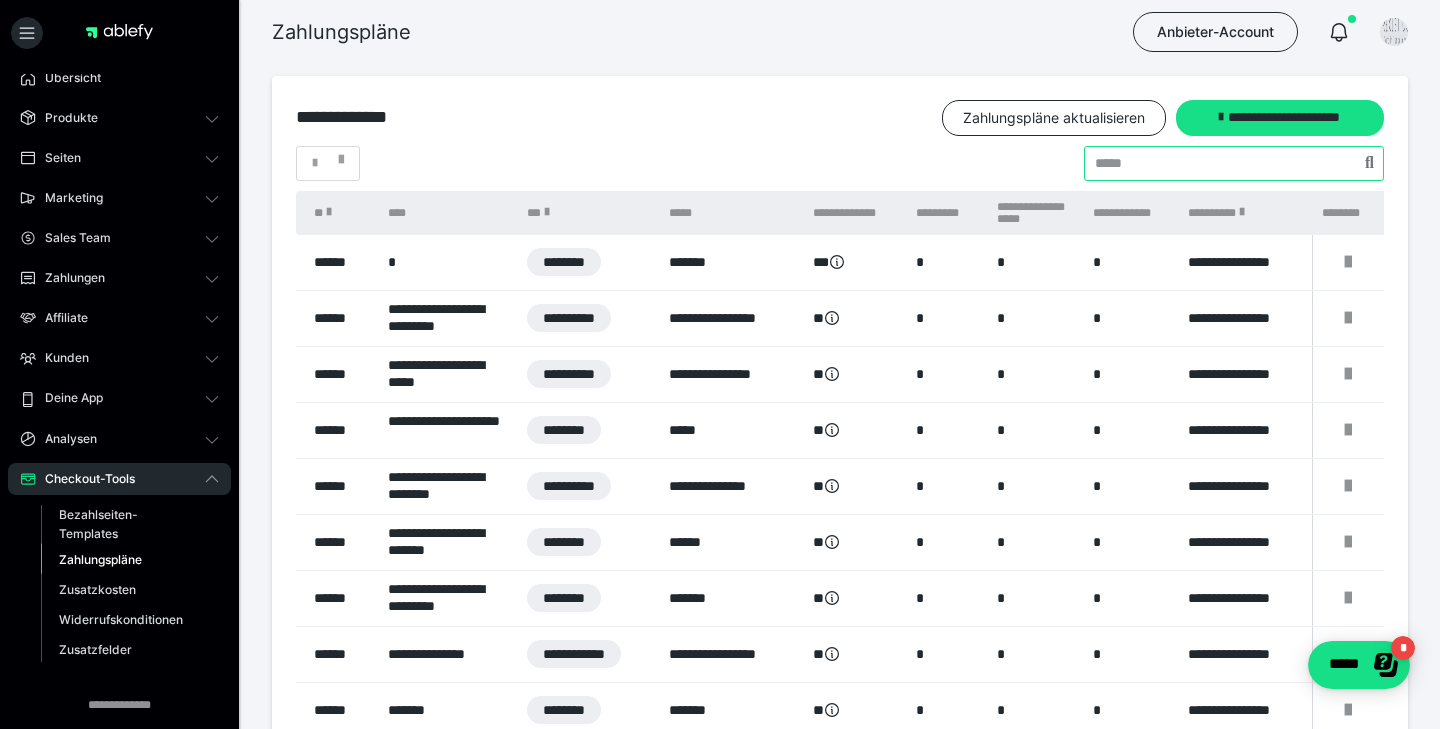 click at bounding box center (1234, 163) 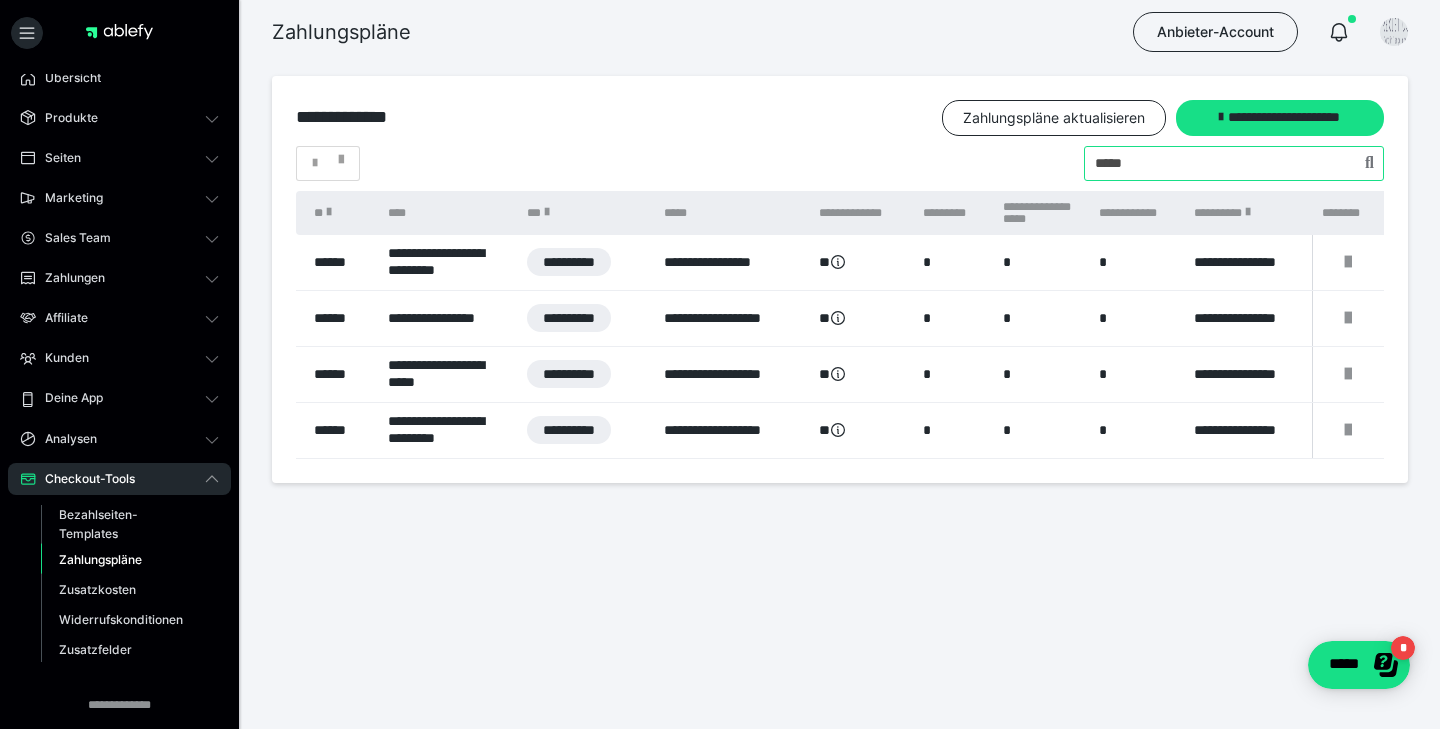 click at bounding box center [1234, 163] 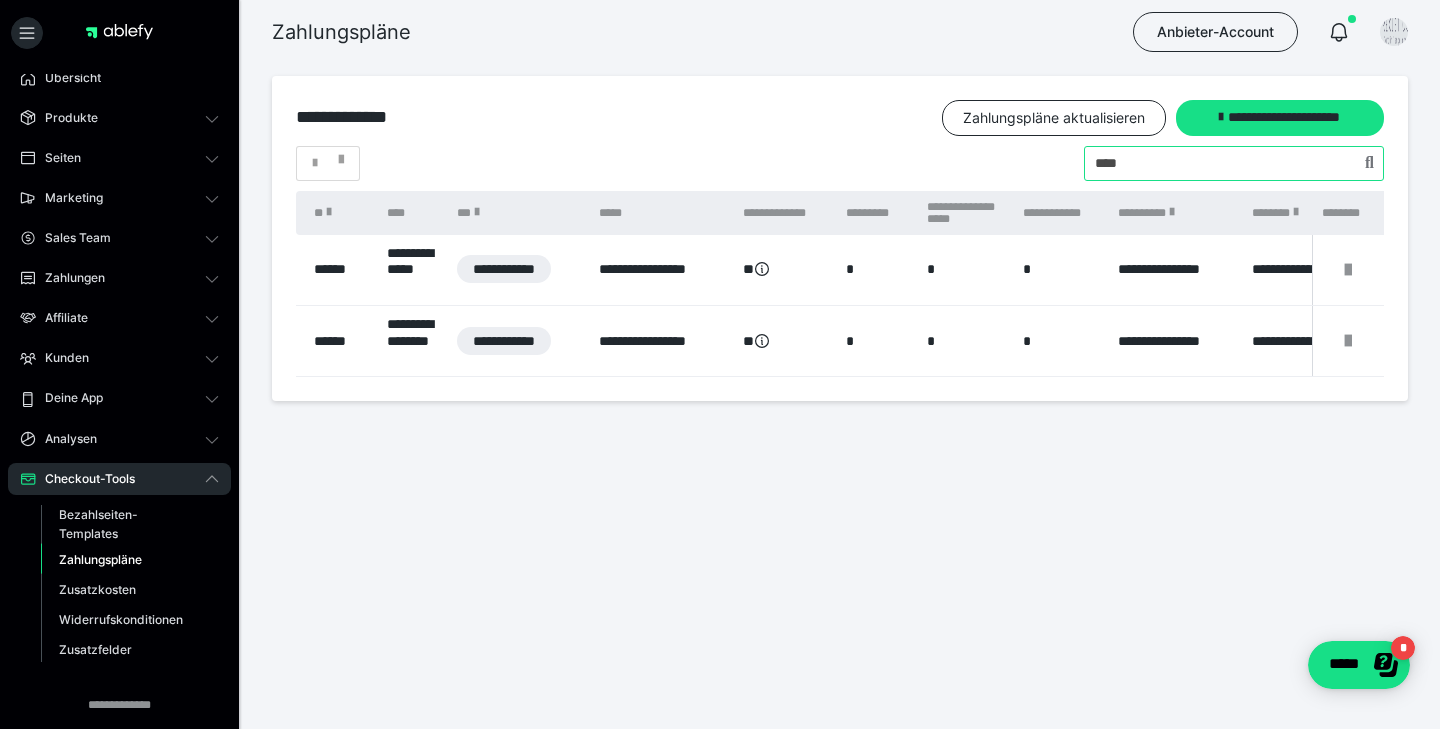 click at bounding box center (1234, 163) 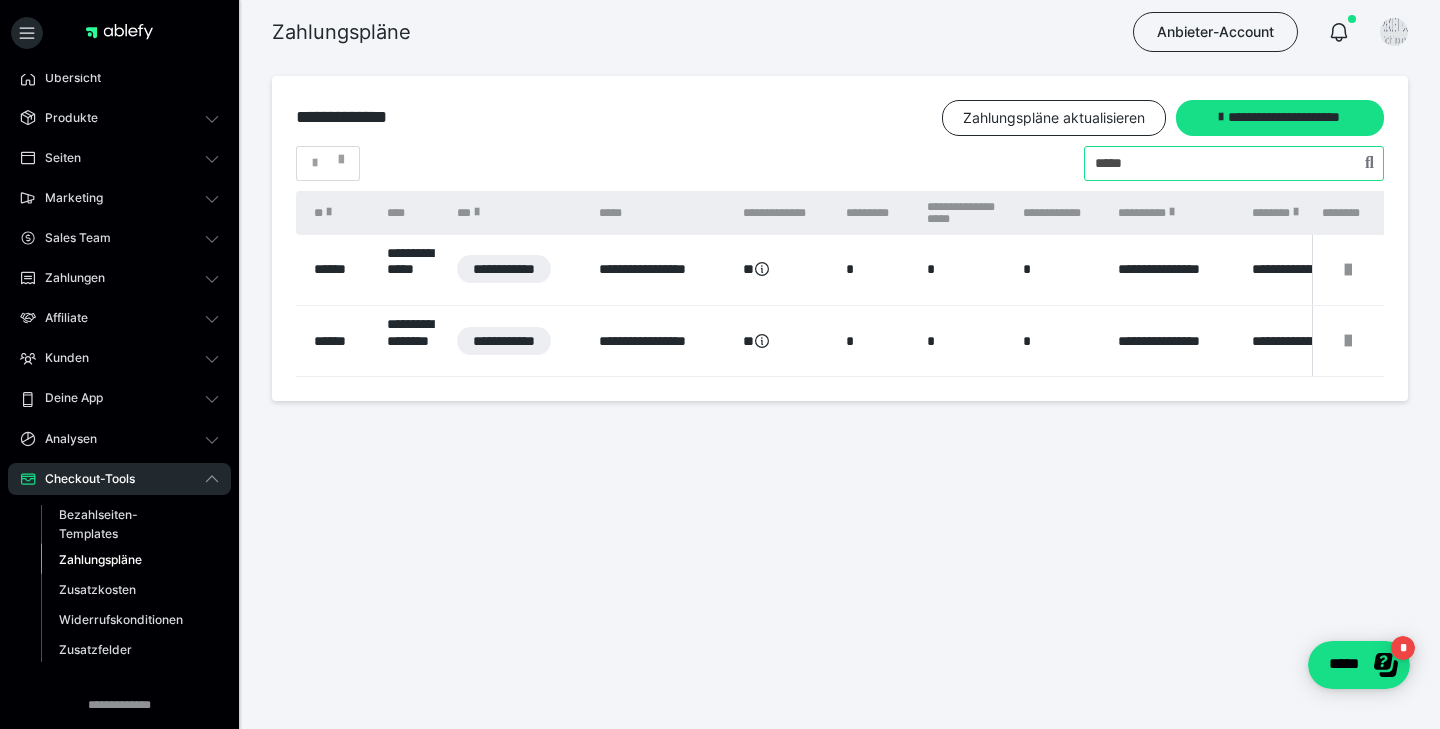 type on "*****" 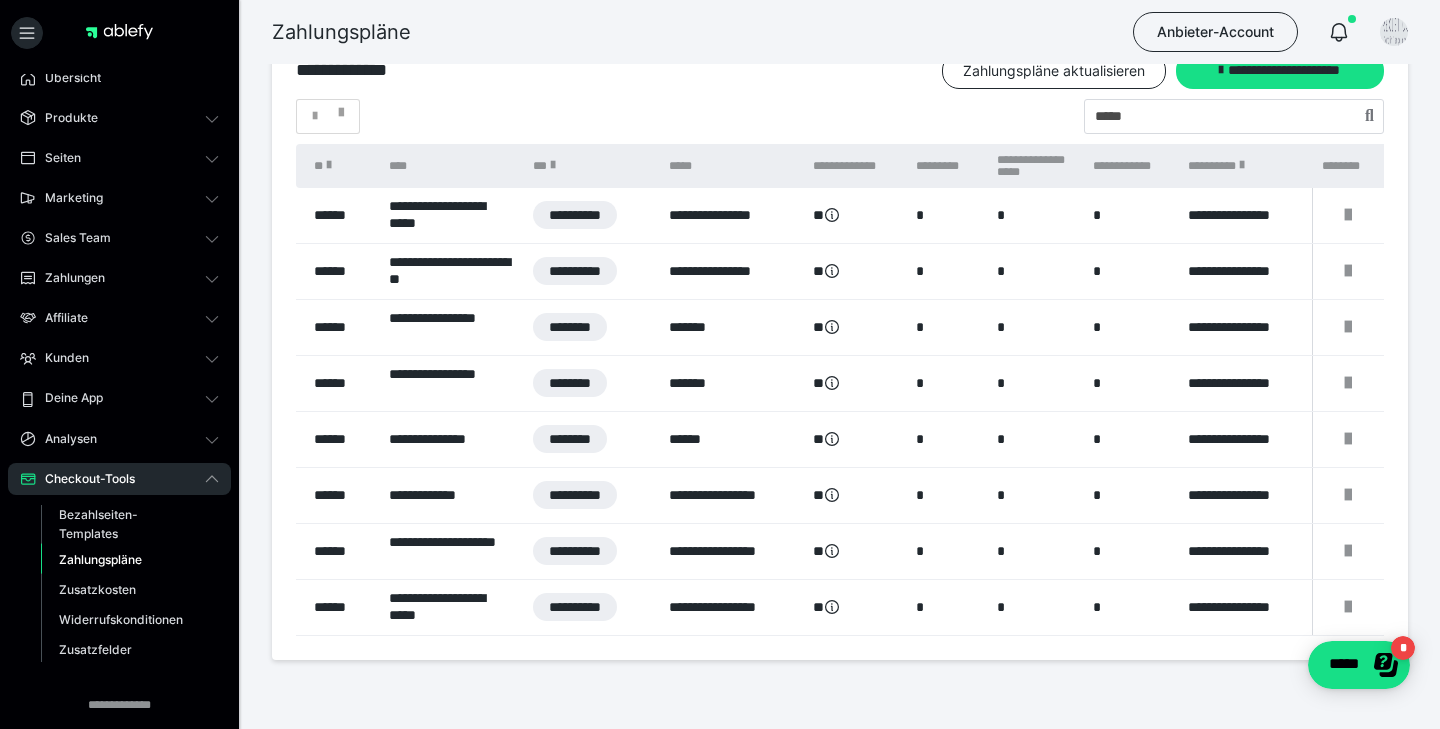 scroll, scrollTop: 64, scrollLeft: 0, axis: vertical 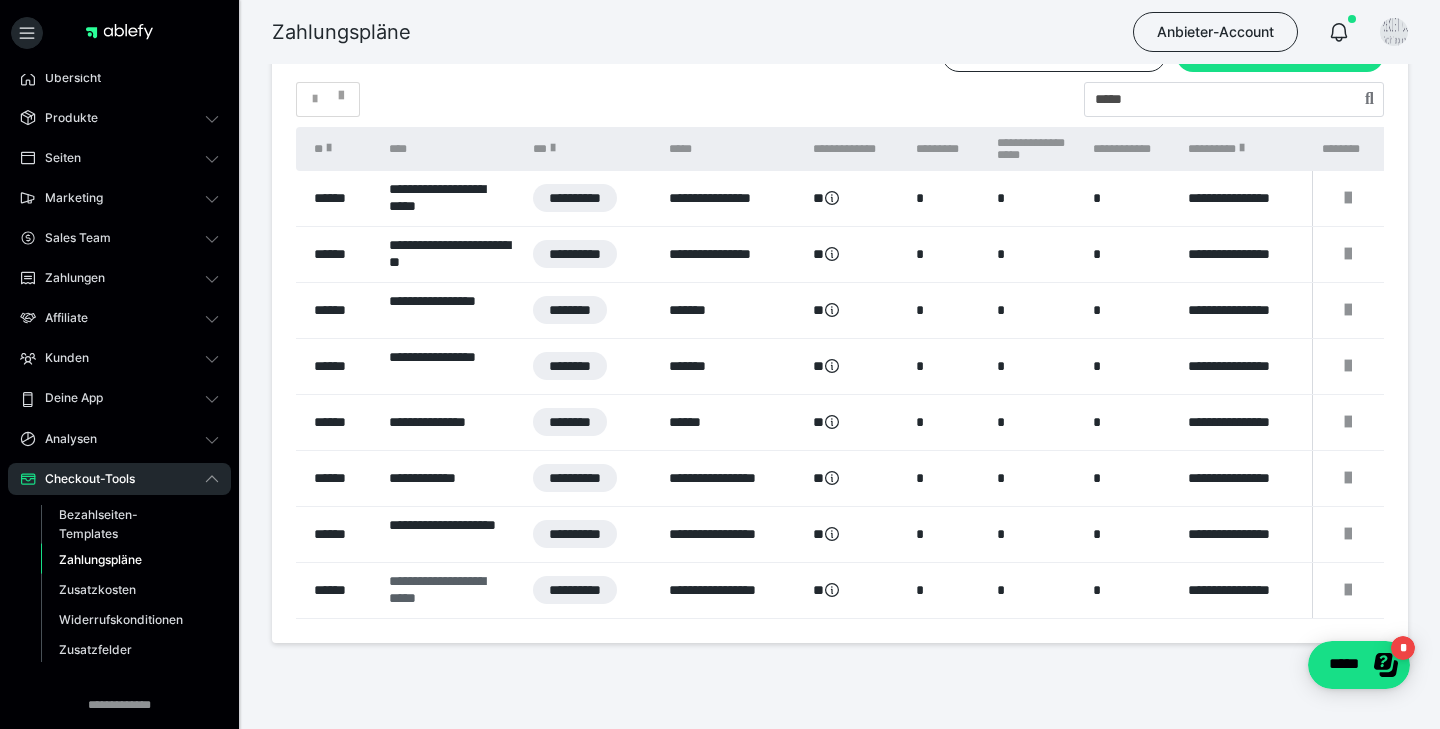 click on "**********" at bounding box center (451, 590) 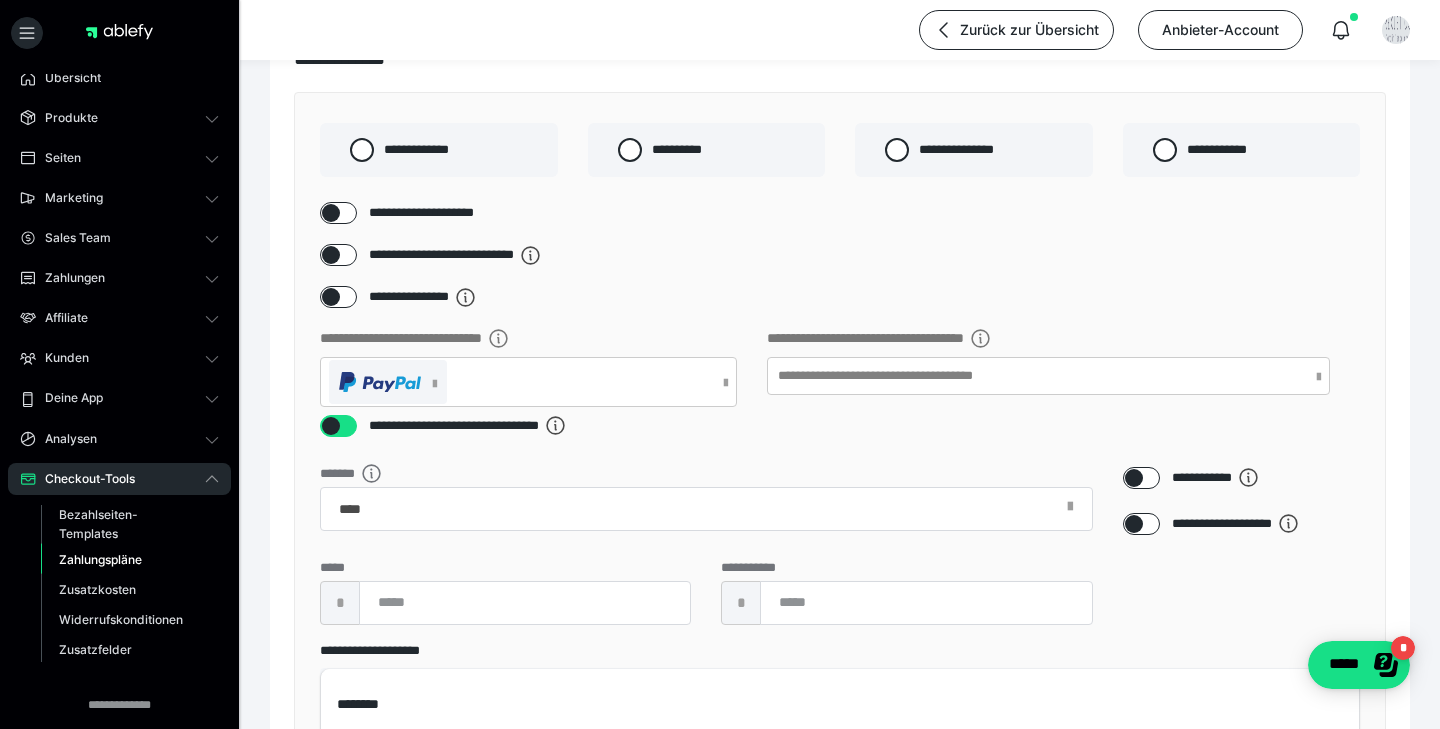 scroll, scrollTop: 0, scrollLeft: 0, axis: both 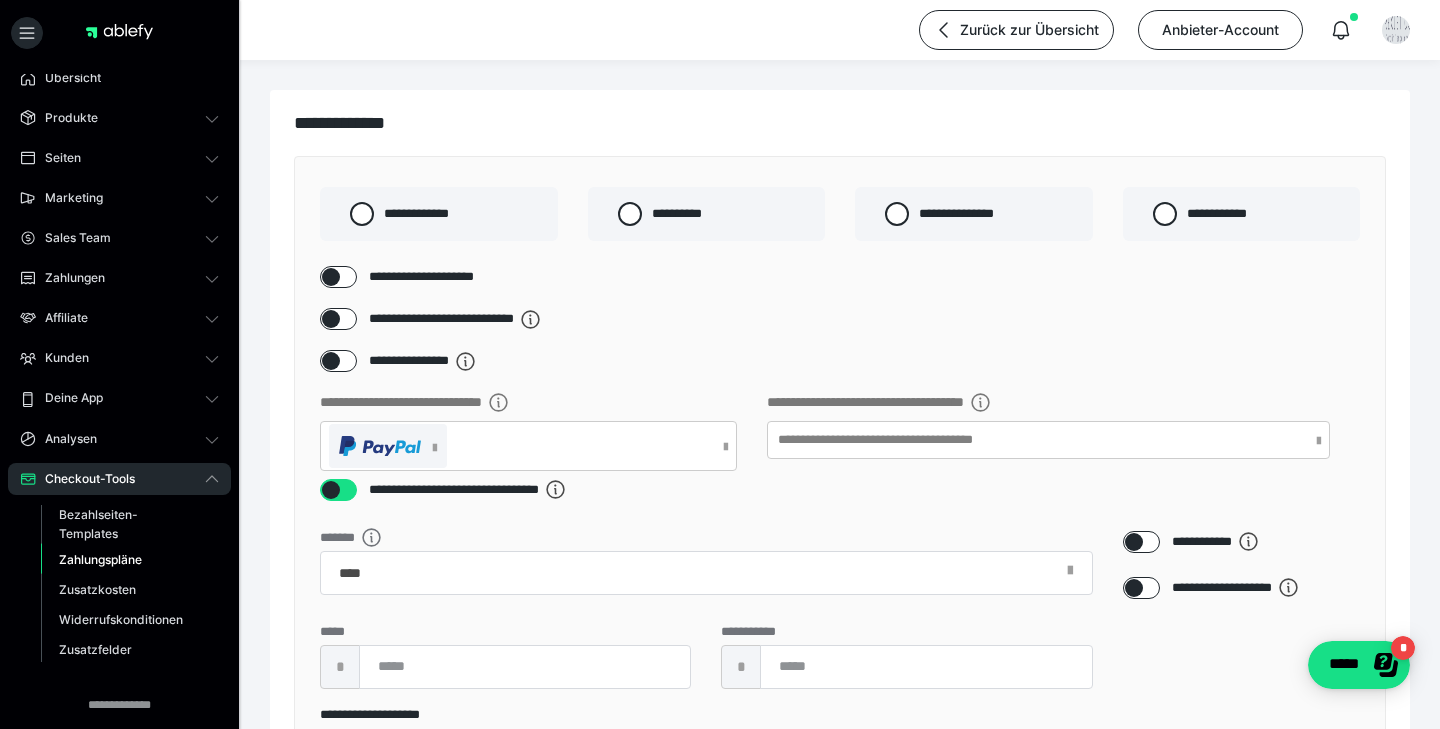 select on "**" 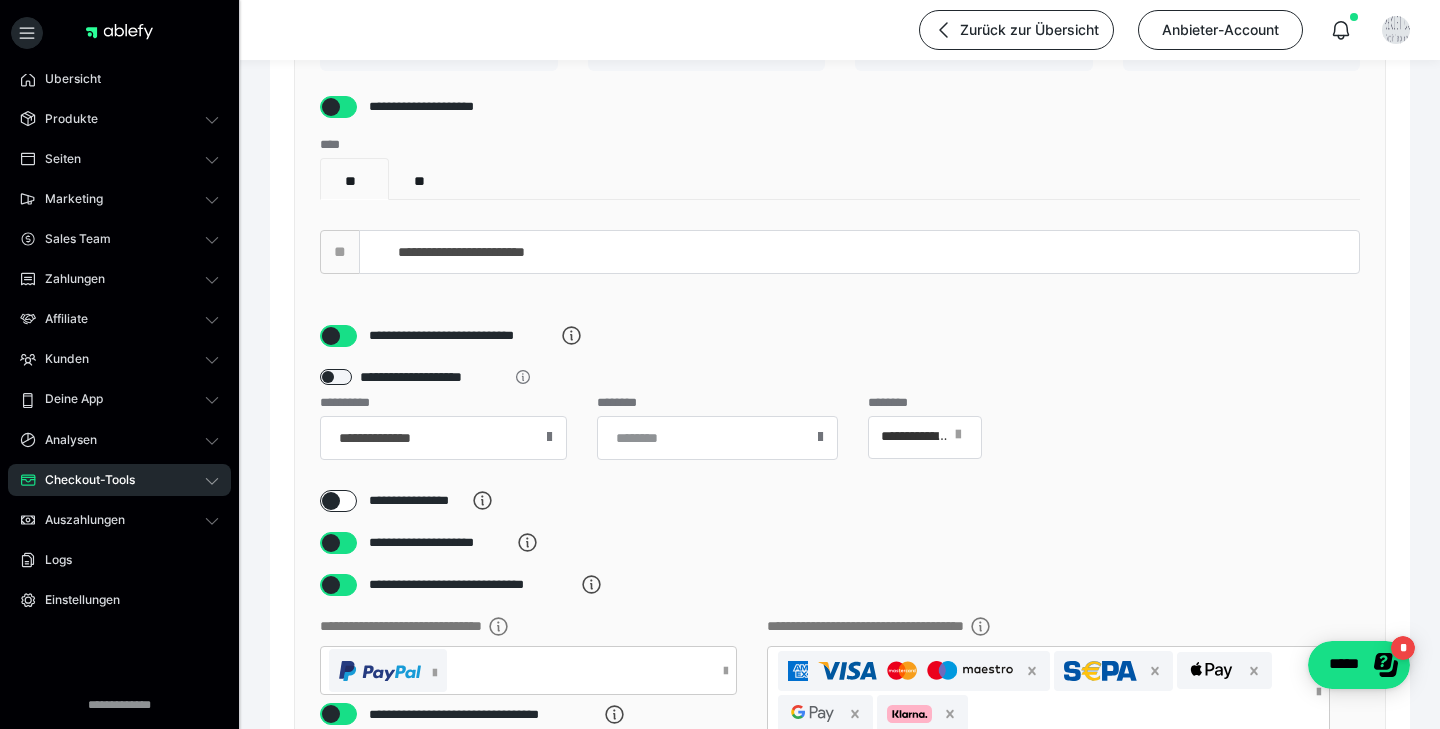 scroll, scrollTop: 179, scrollLeft: 0, axis: vertical 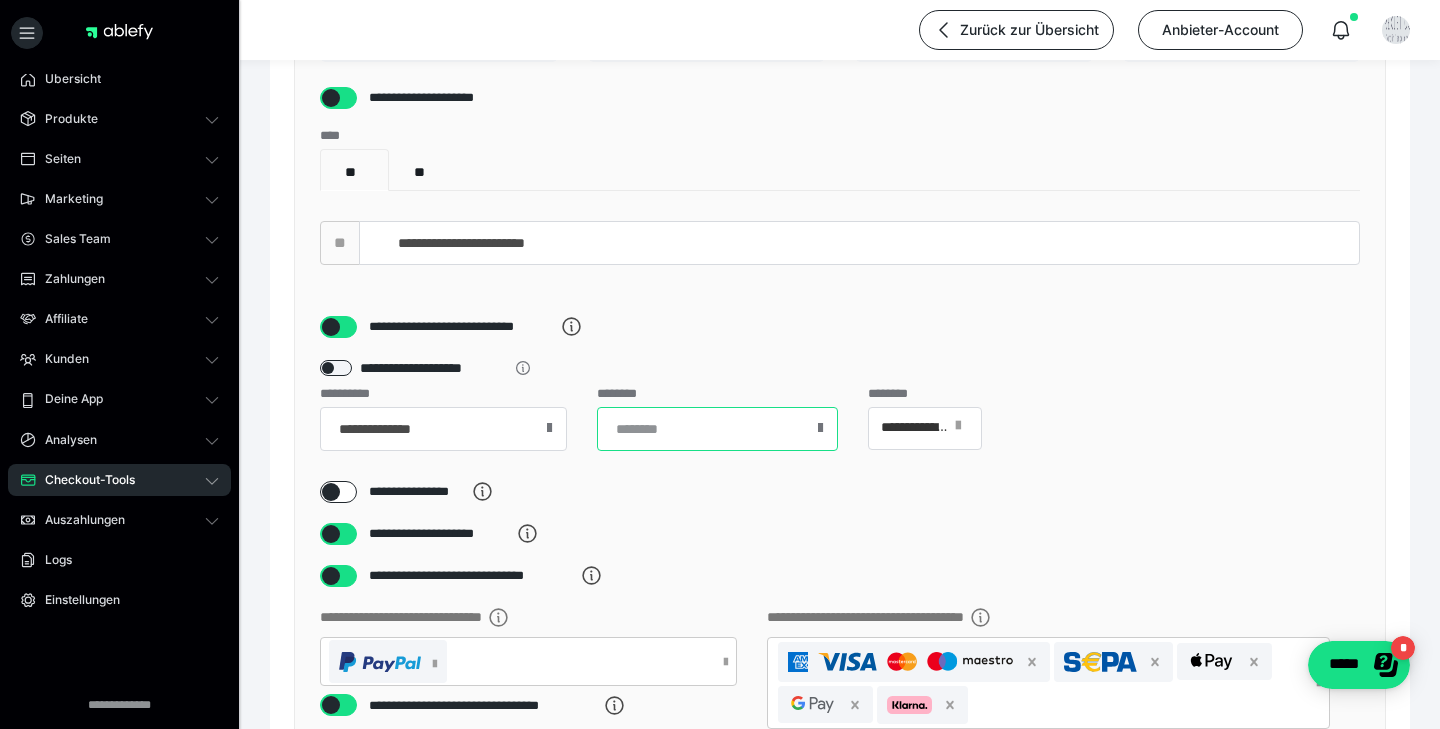 click at bounding box center [717, 429] 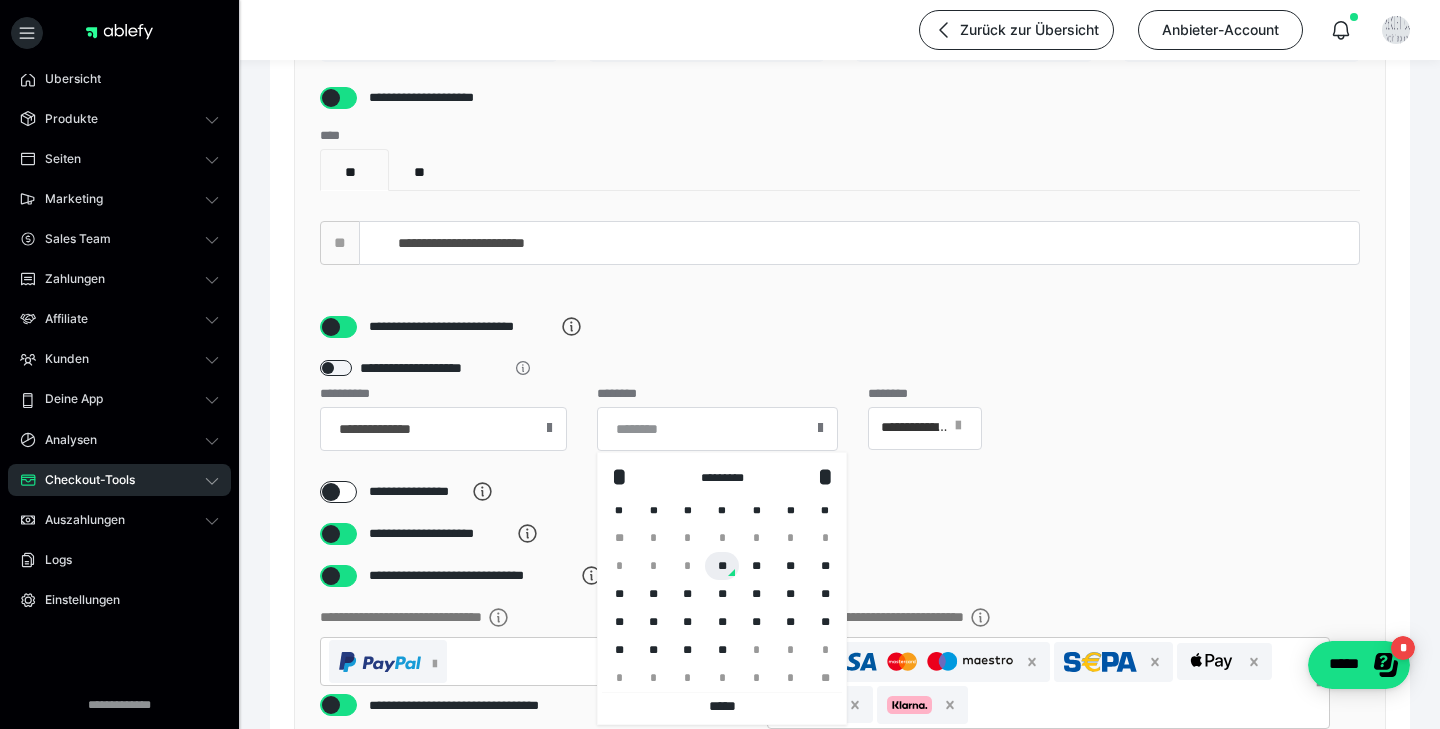 click on "**" at bounding box center [722, 566] 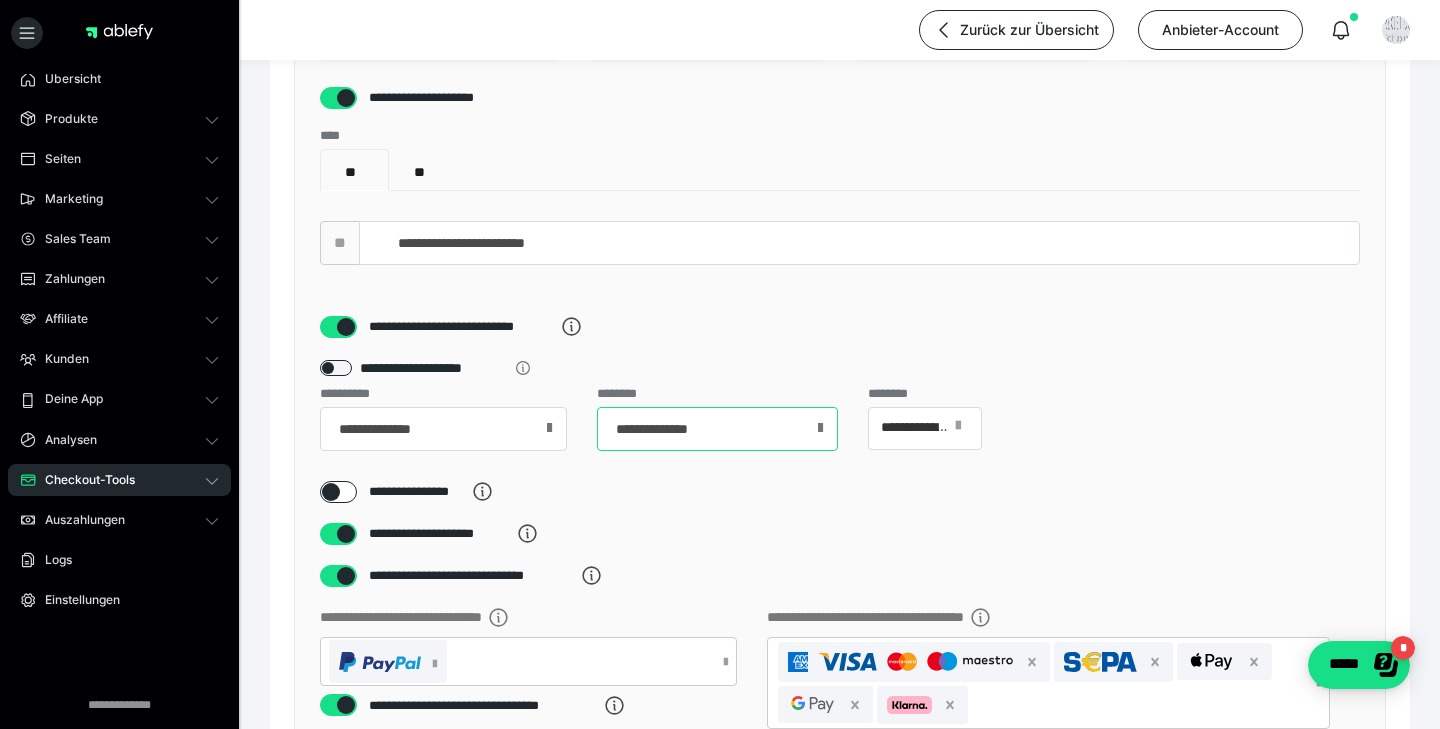 click on "**********" at bounding box center [717, 429] 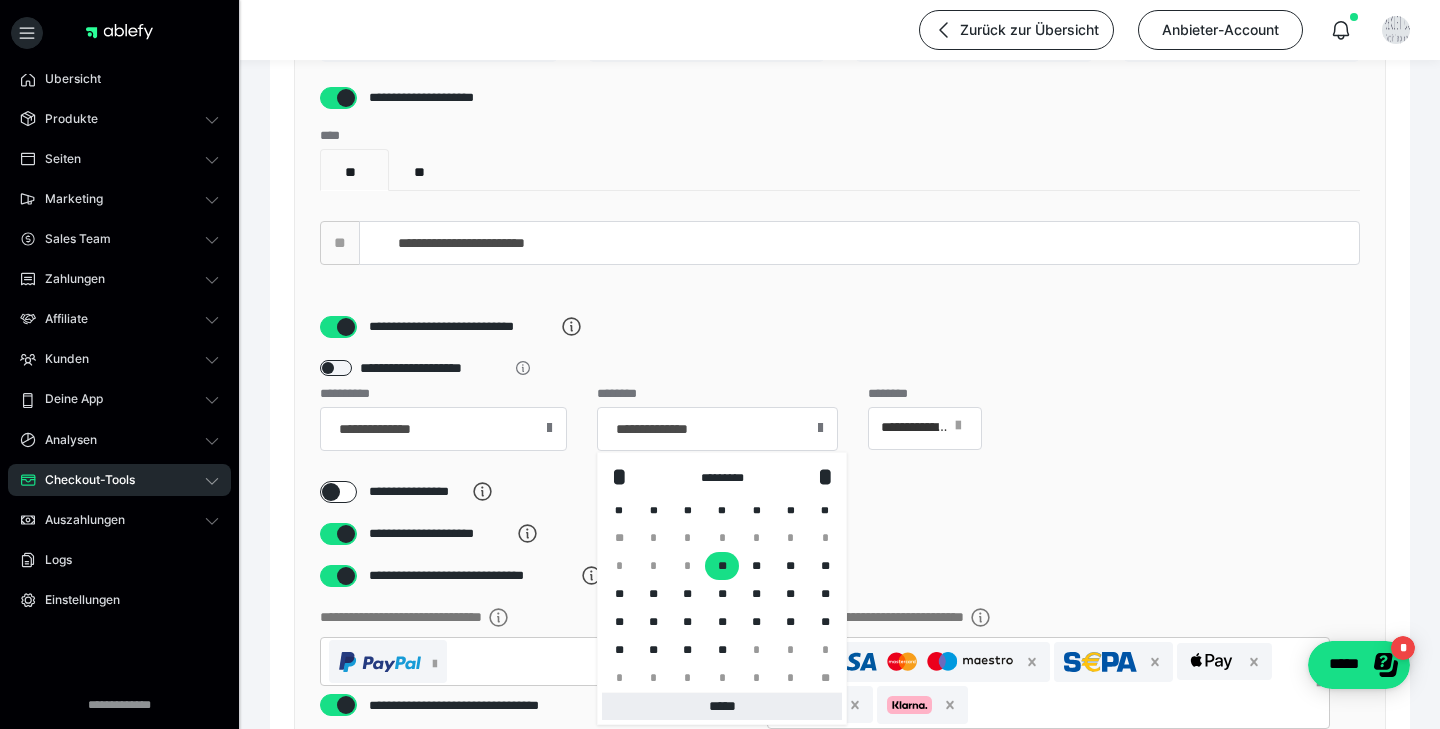 click on "*****" at bounding box center (722, 706) 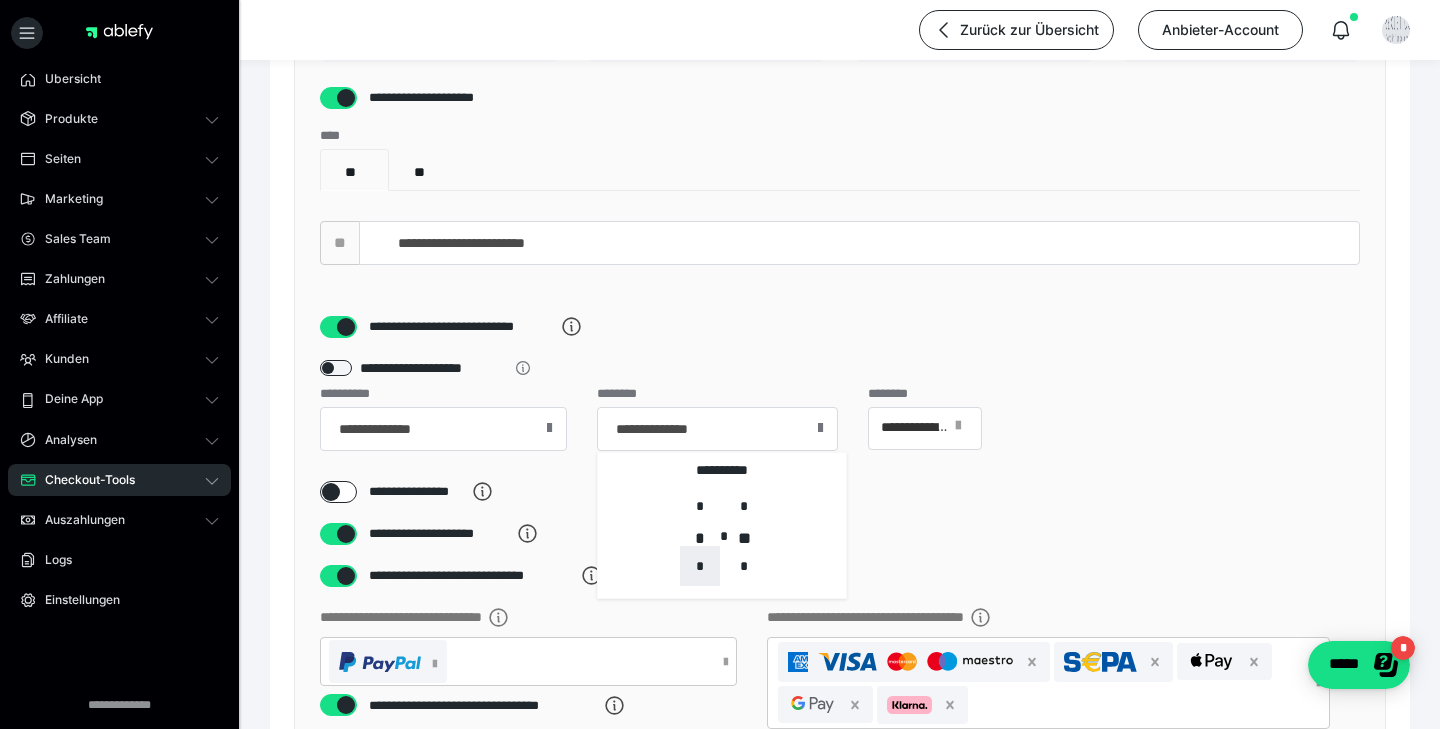click on "*" at bounding box center (700, 566) 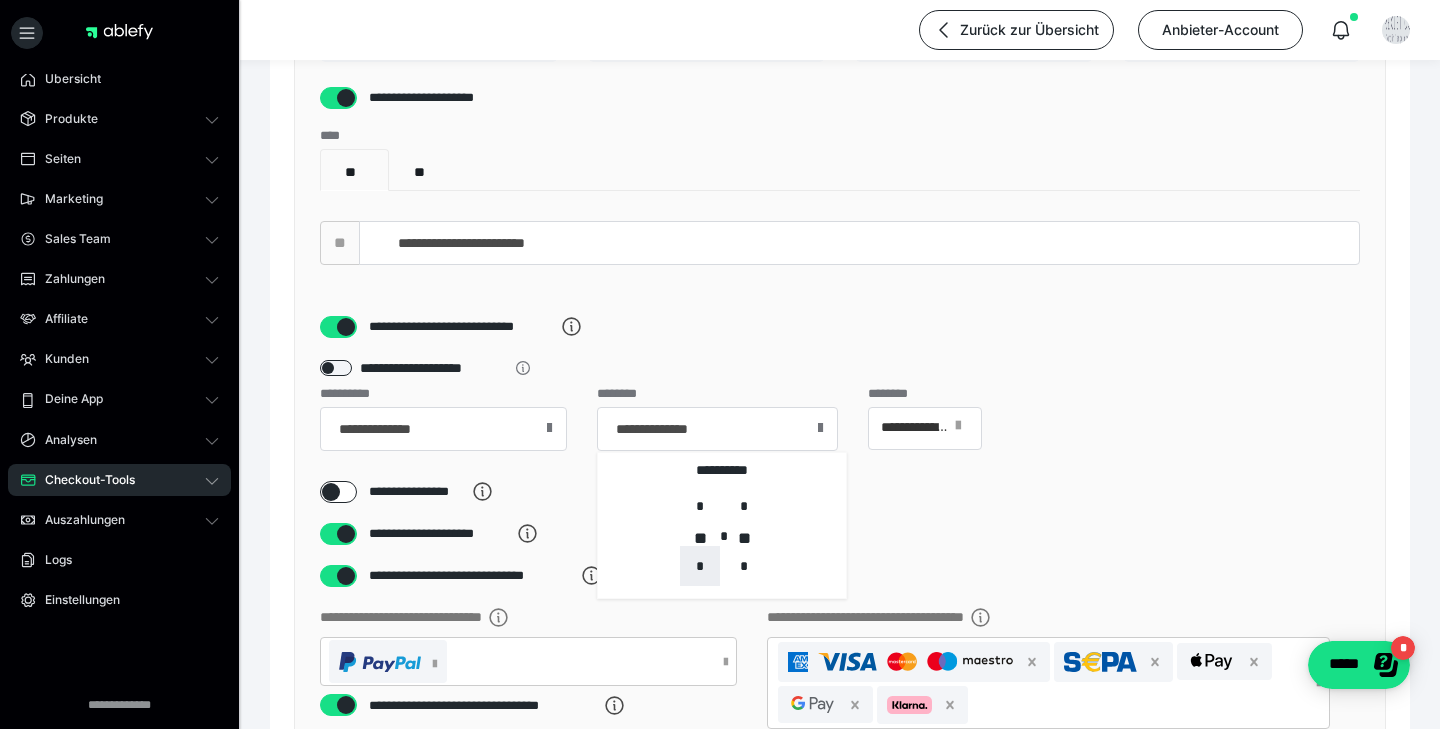 click on "*" at bounding box center [700, 566] 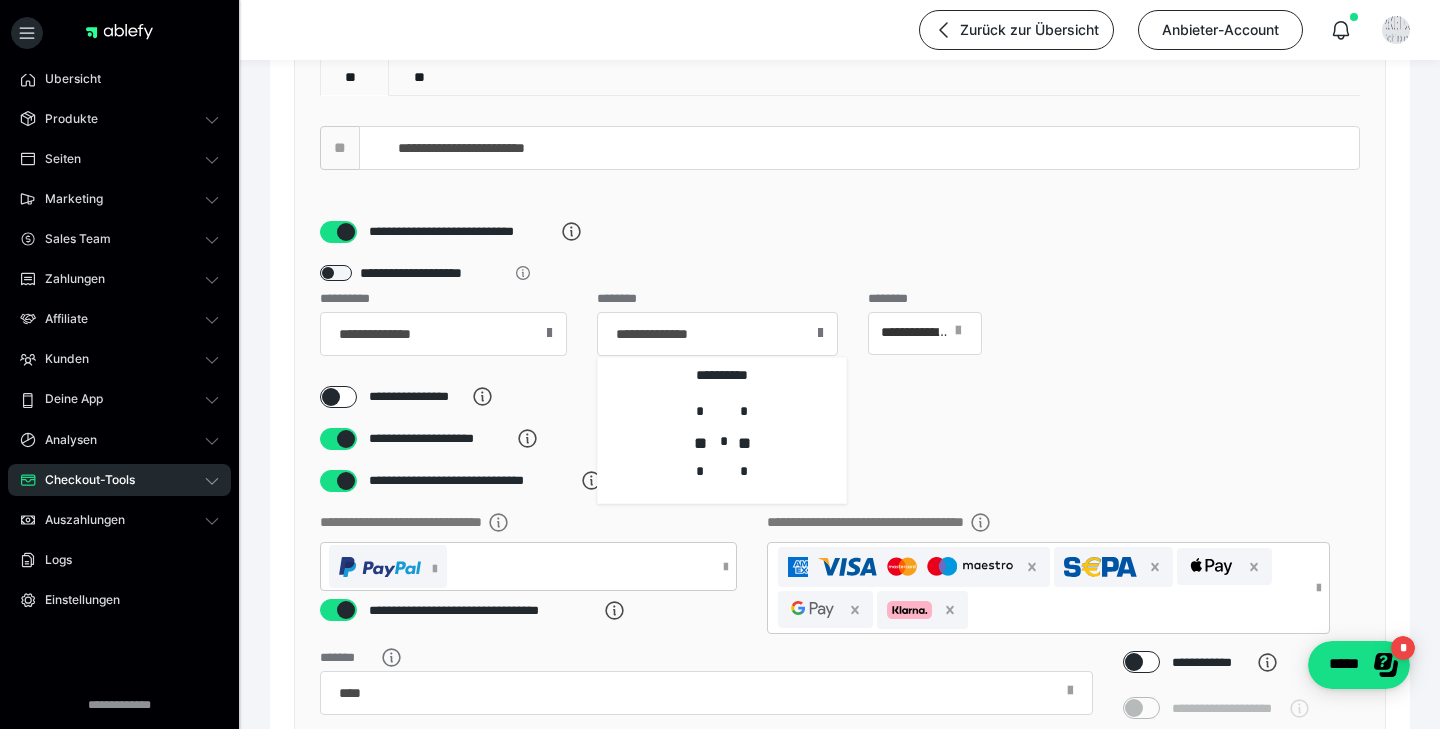 scroll, scrollTop: 300, scrollLeft: 0, axis: vertical 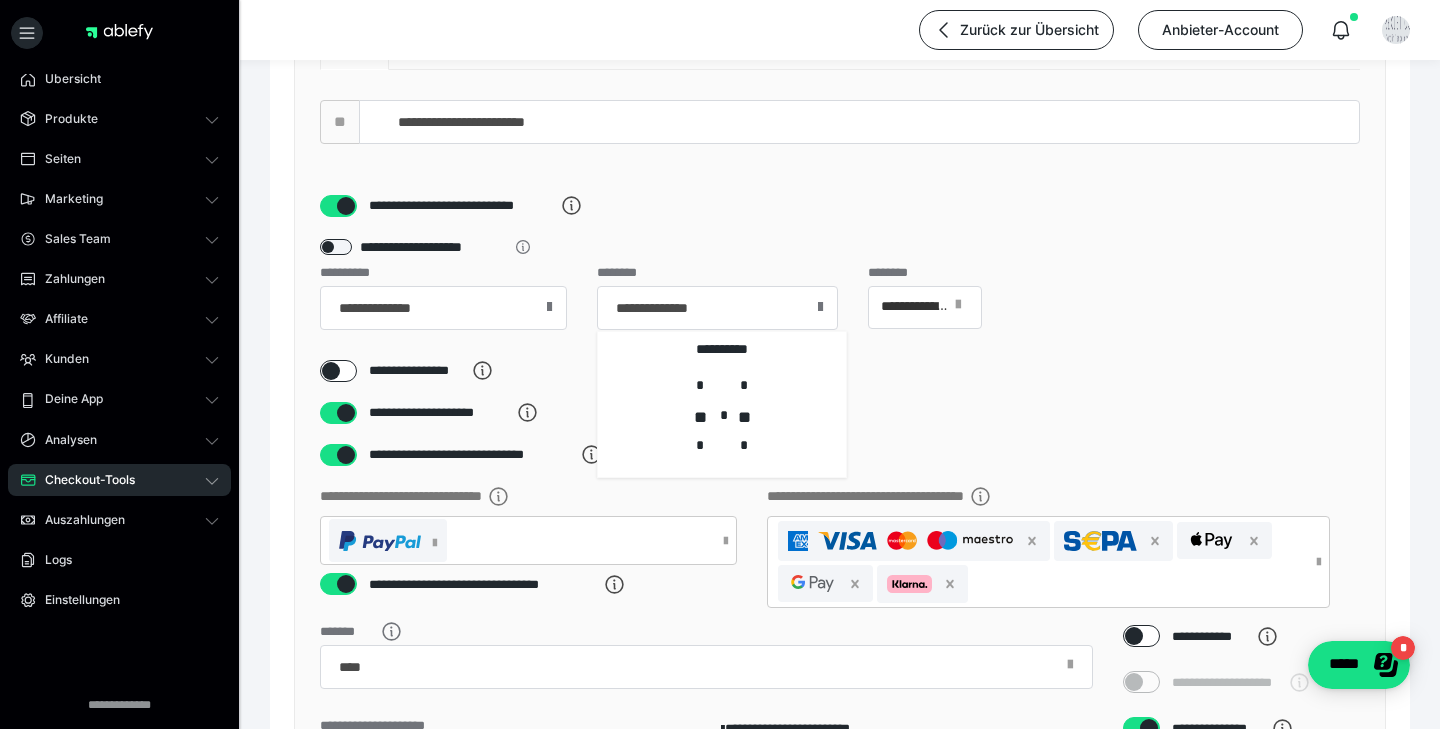 click on "**********" at bounding box center [840, 413] 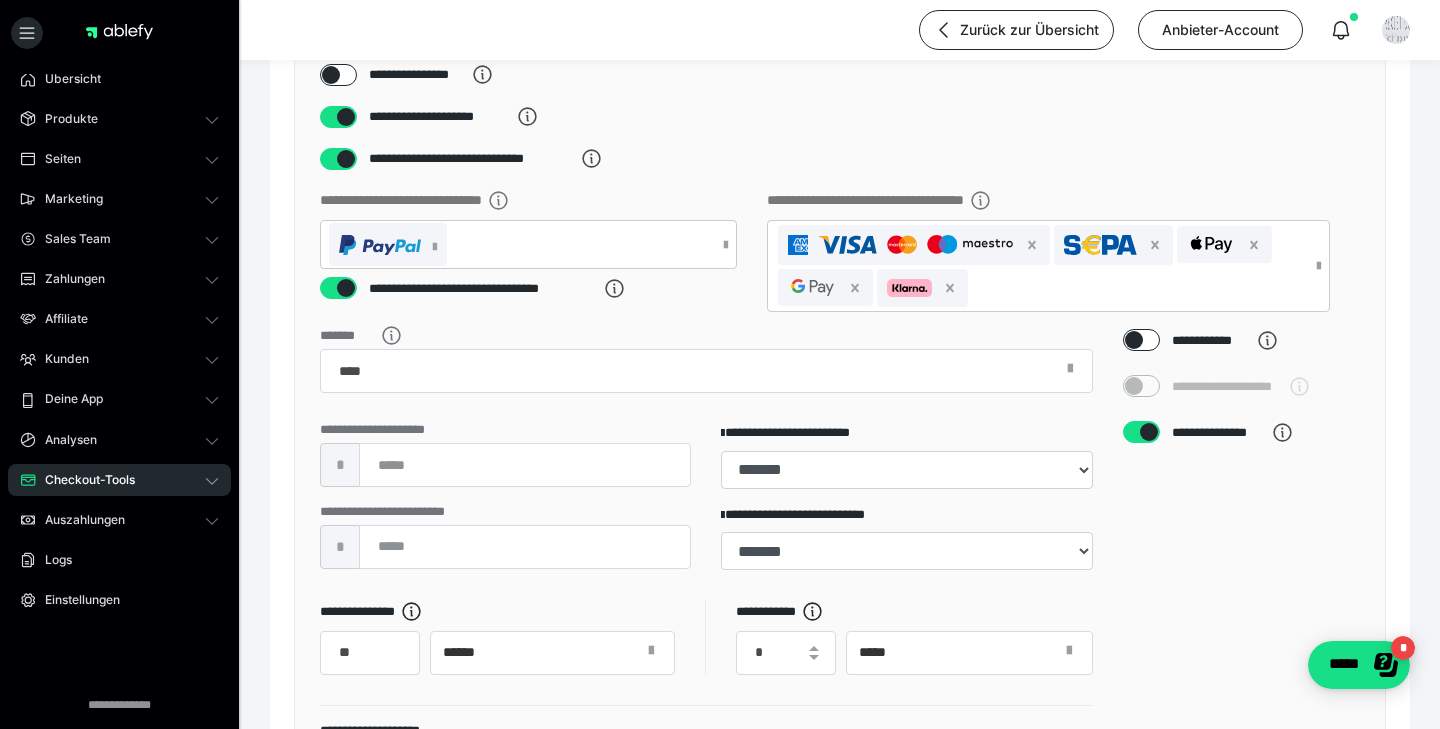 scroll, scrollTop: 1012, scrollLeft: 0, axis: vertical 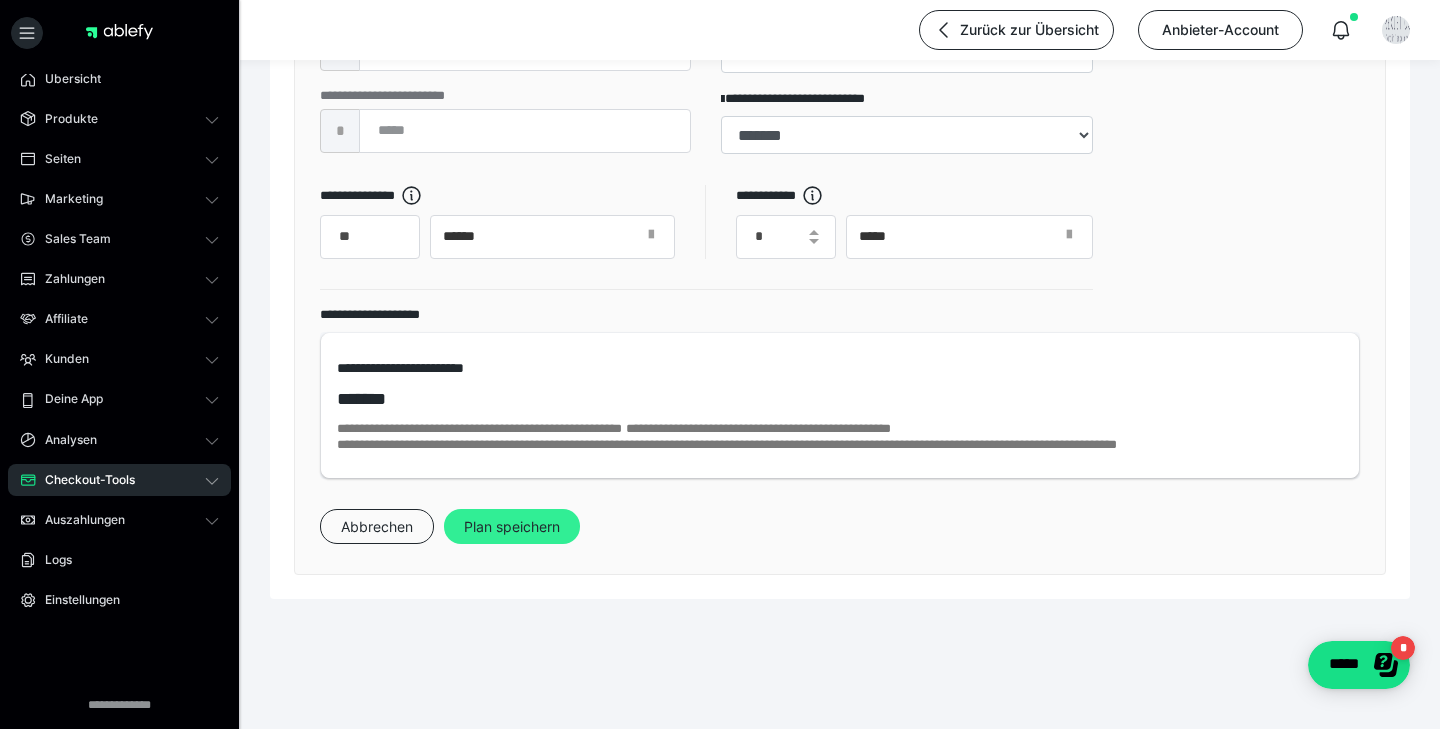 click on "Plan speichern" at bounding box center (512, 527) 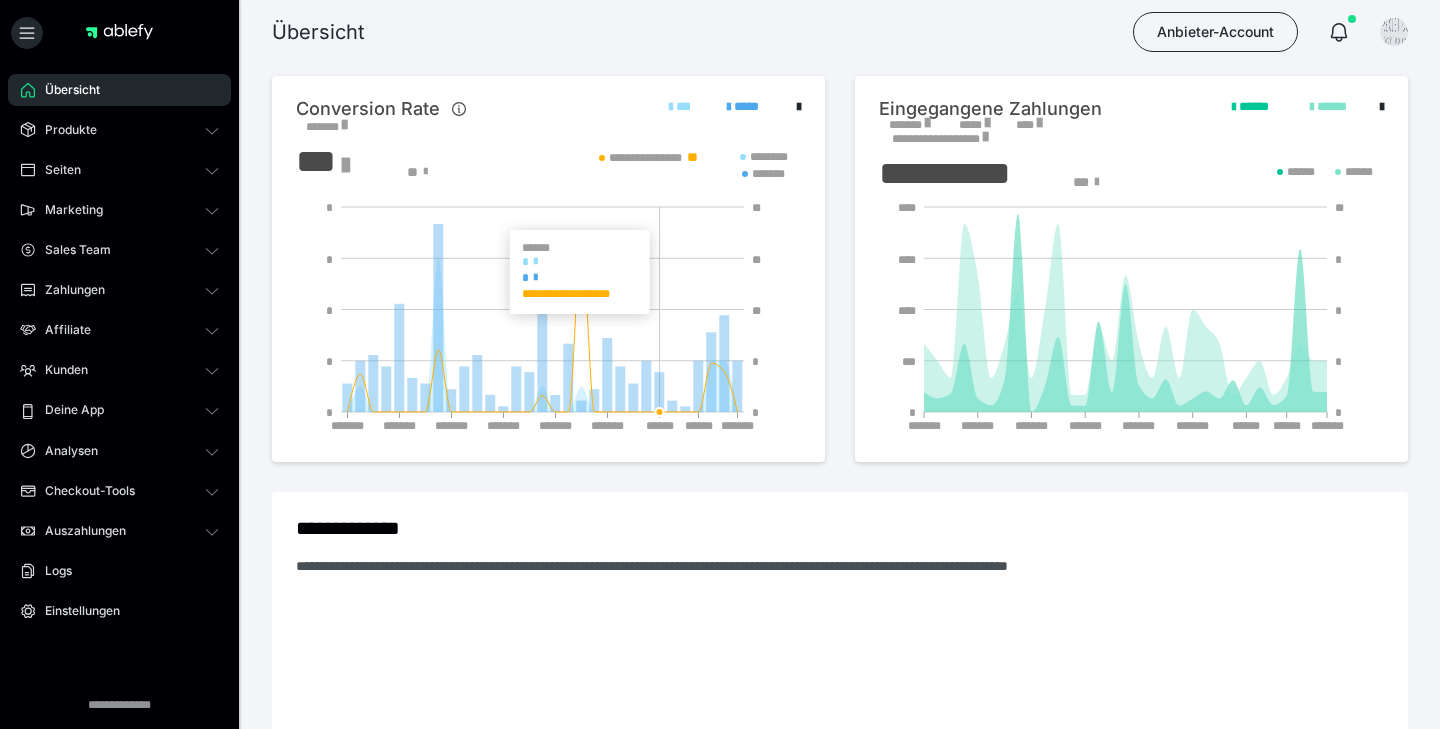 scroll, scrollTop: 0, scrollLeft: 0, axis: both 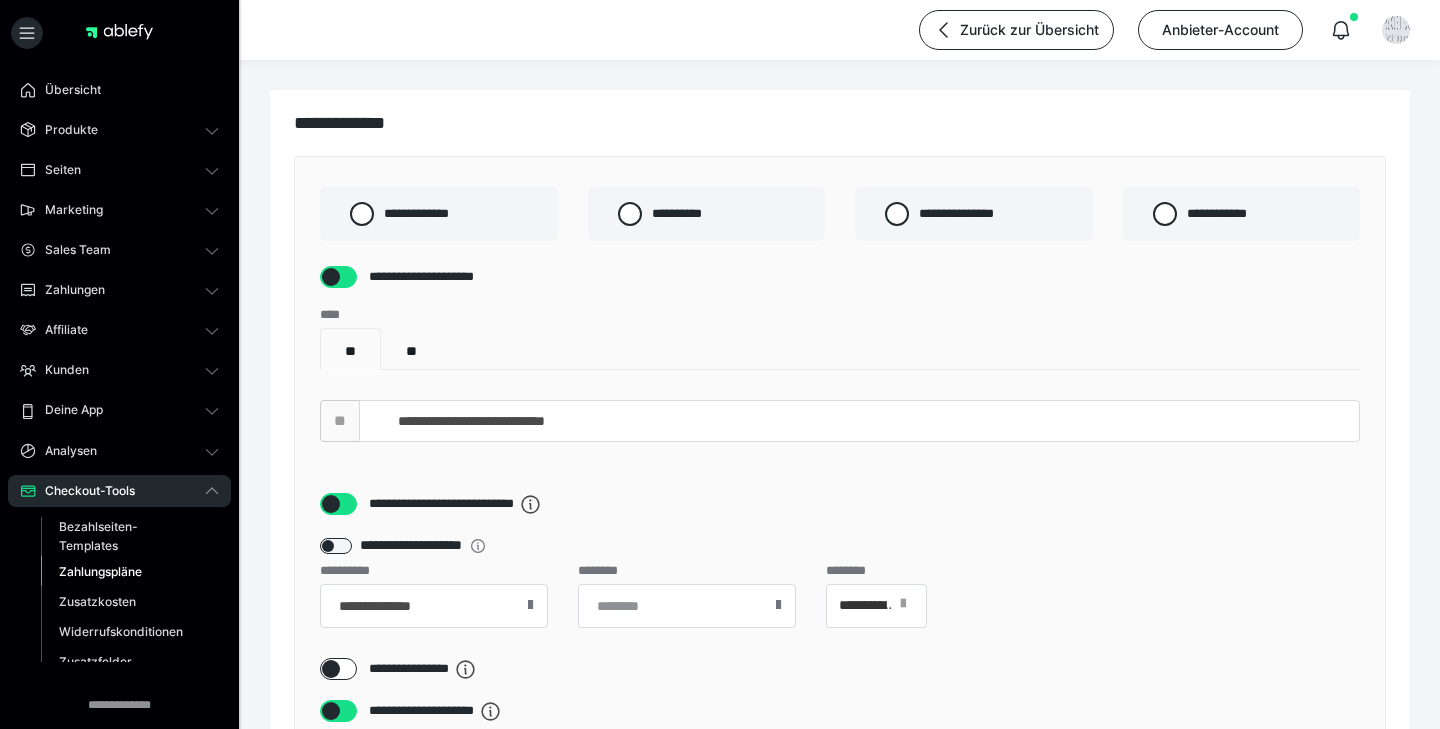 select on "**" 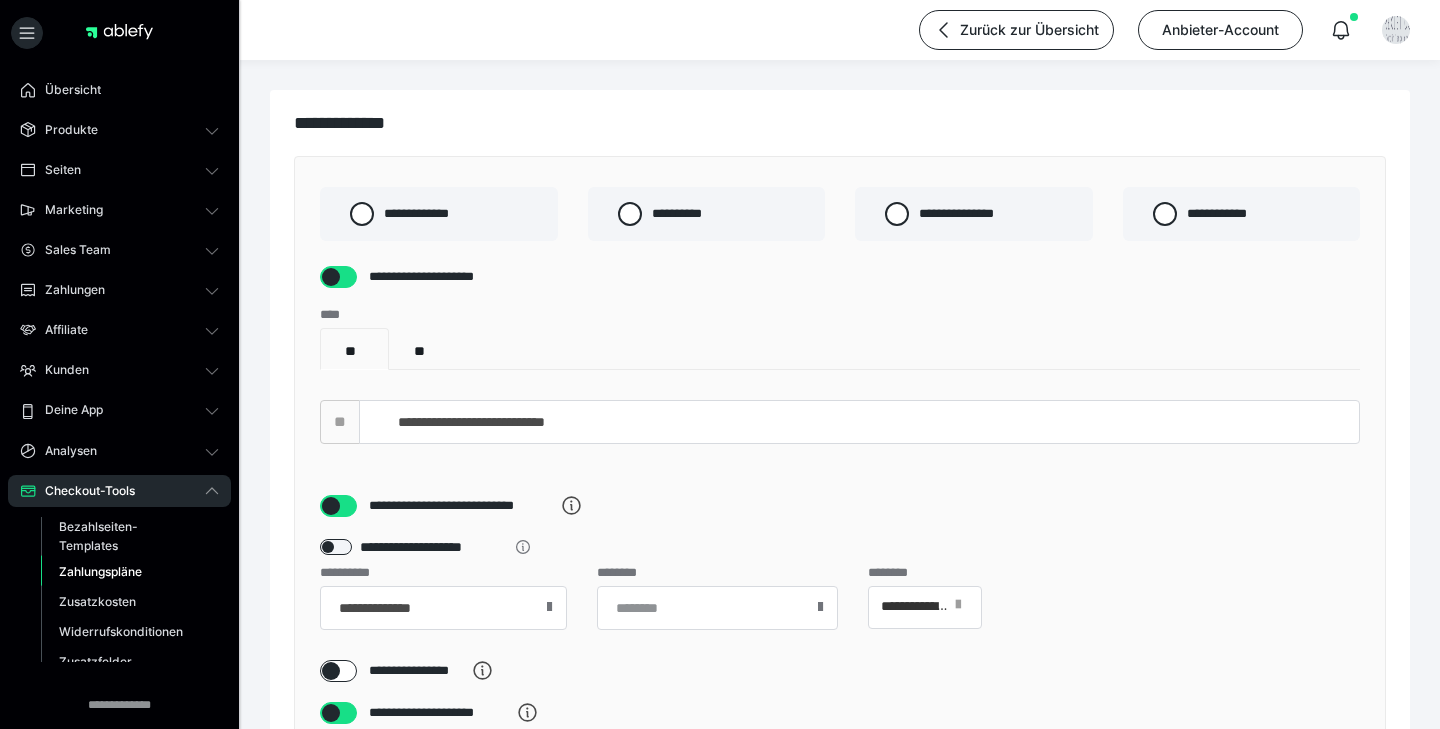 scroll, scrollTop: 0, scrollLeft: 0, axis: both 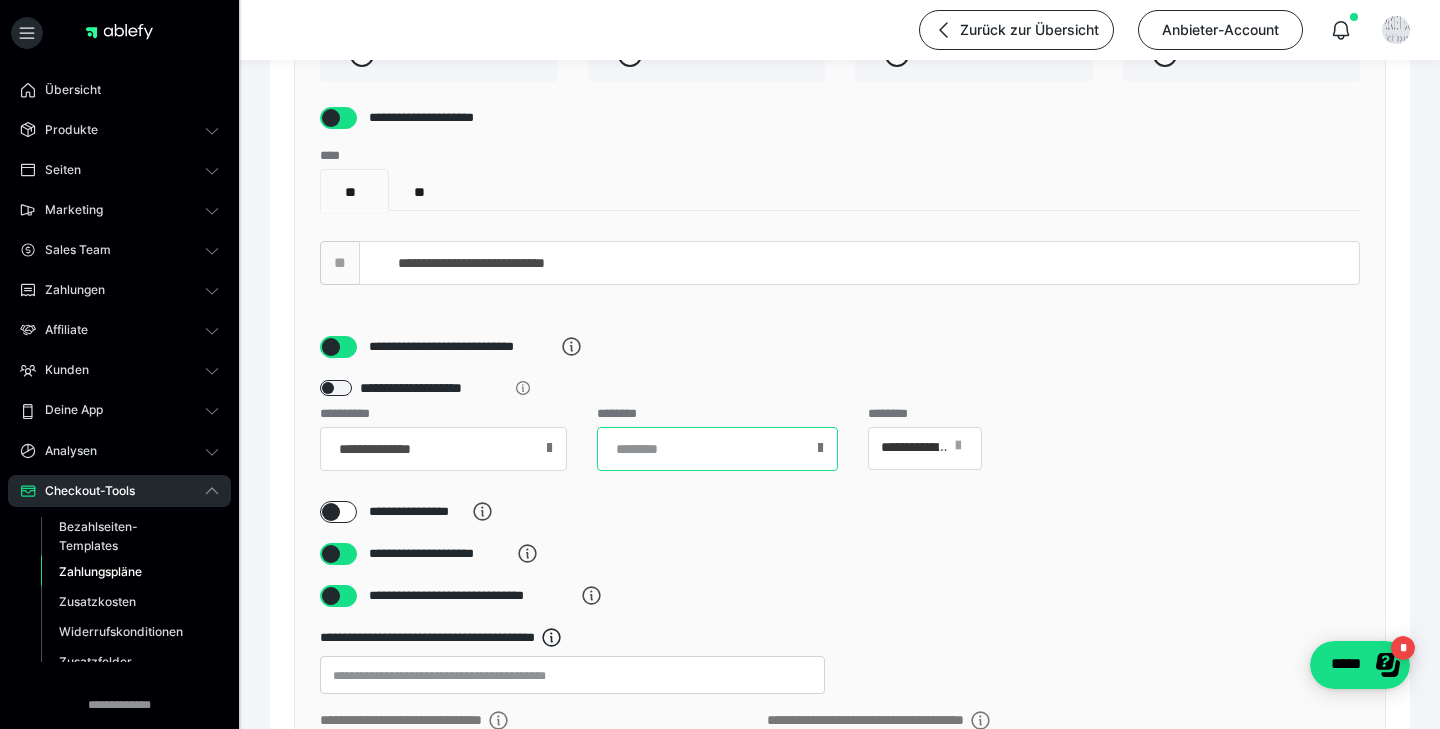 click at bounding box center (717, 449) 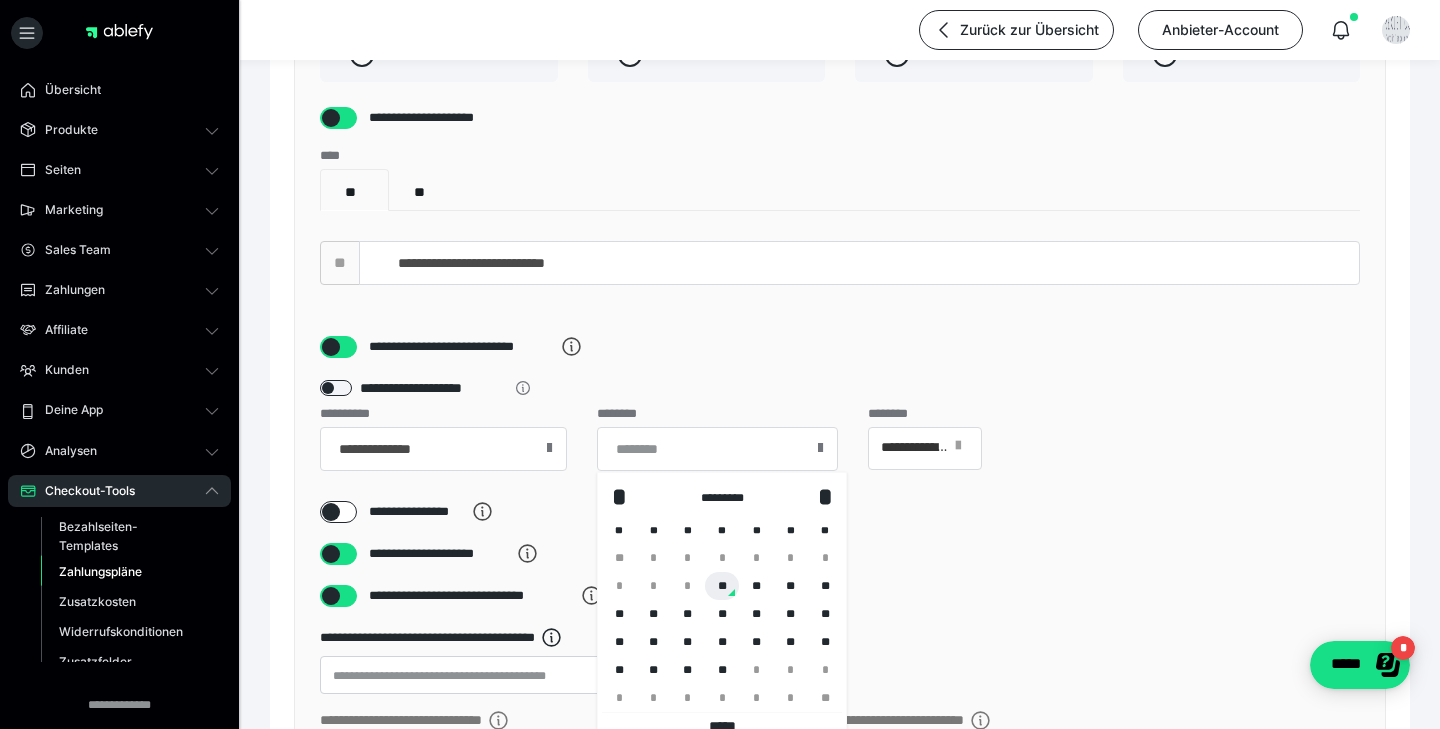 click on "**" at bounding box center (722, 586) 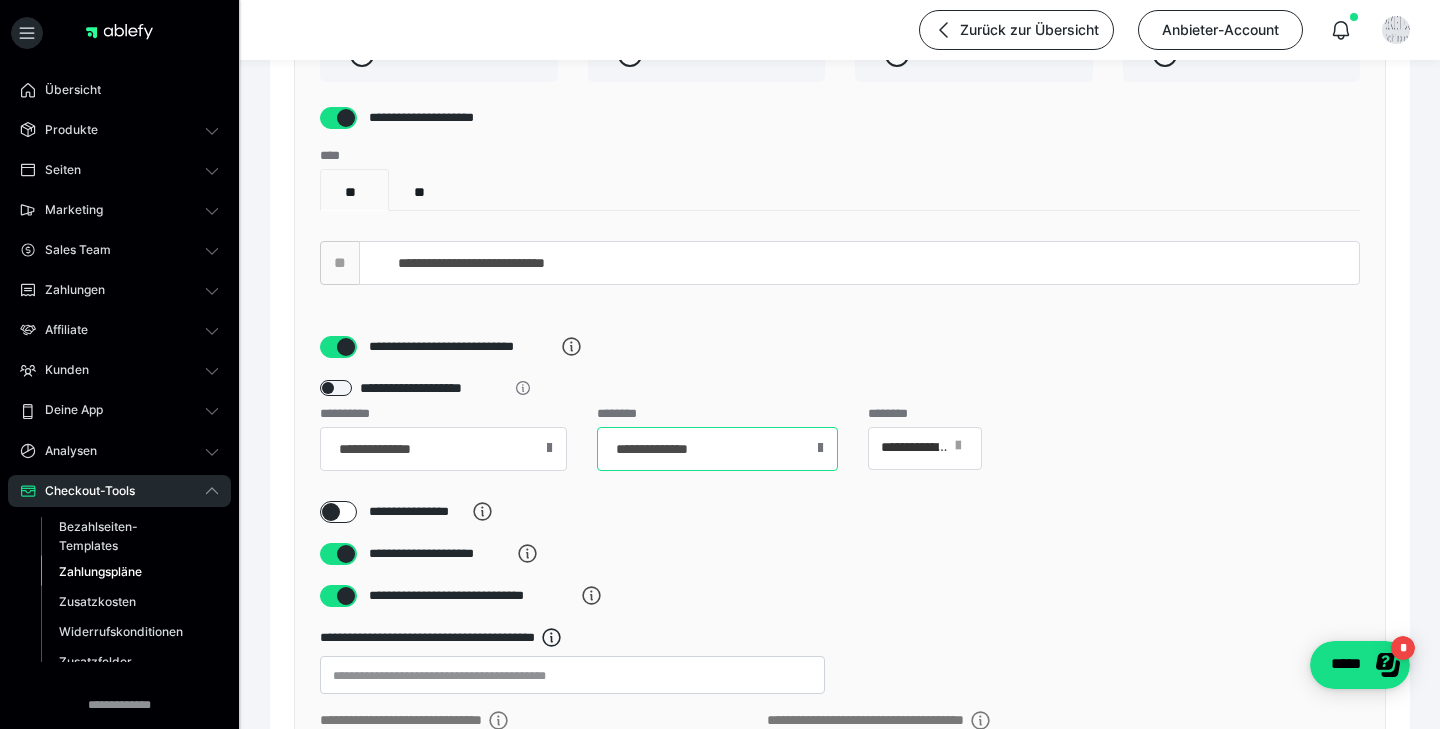 click on "**********" at bounding box center (717, 449) 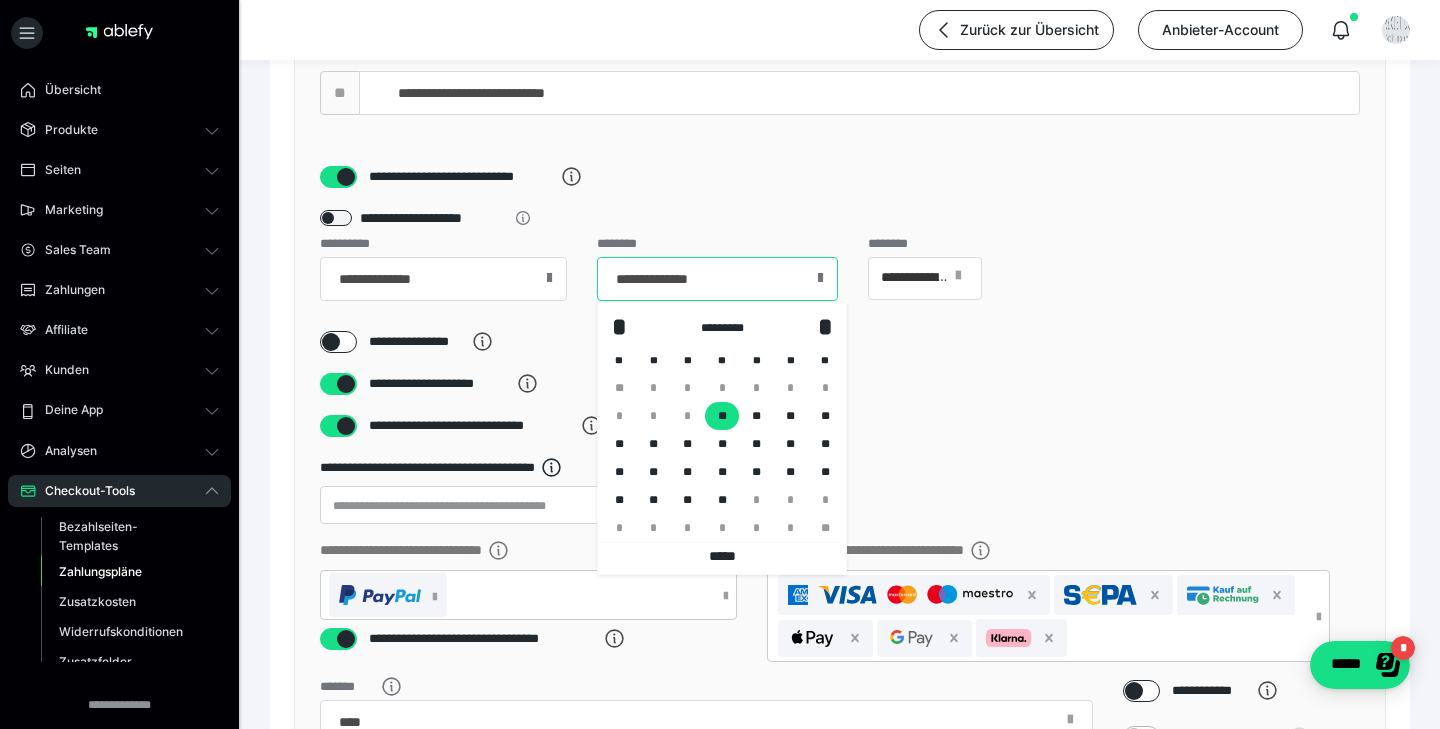 scroll, scrollTop: 364, scrollLeft: 0, axis: vertical 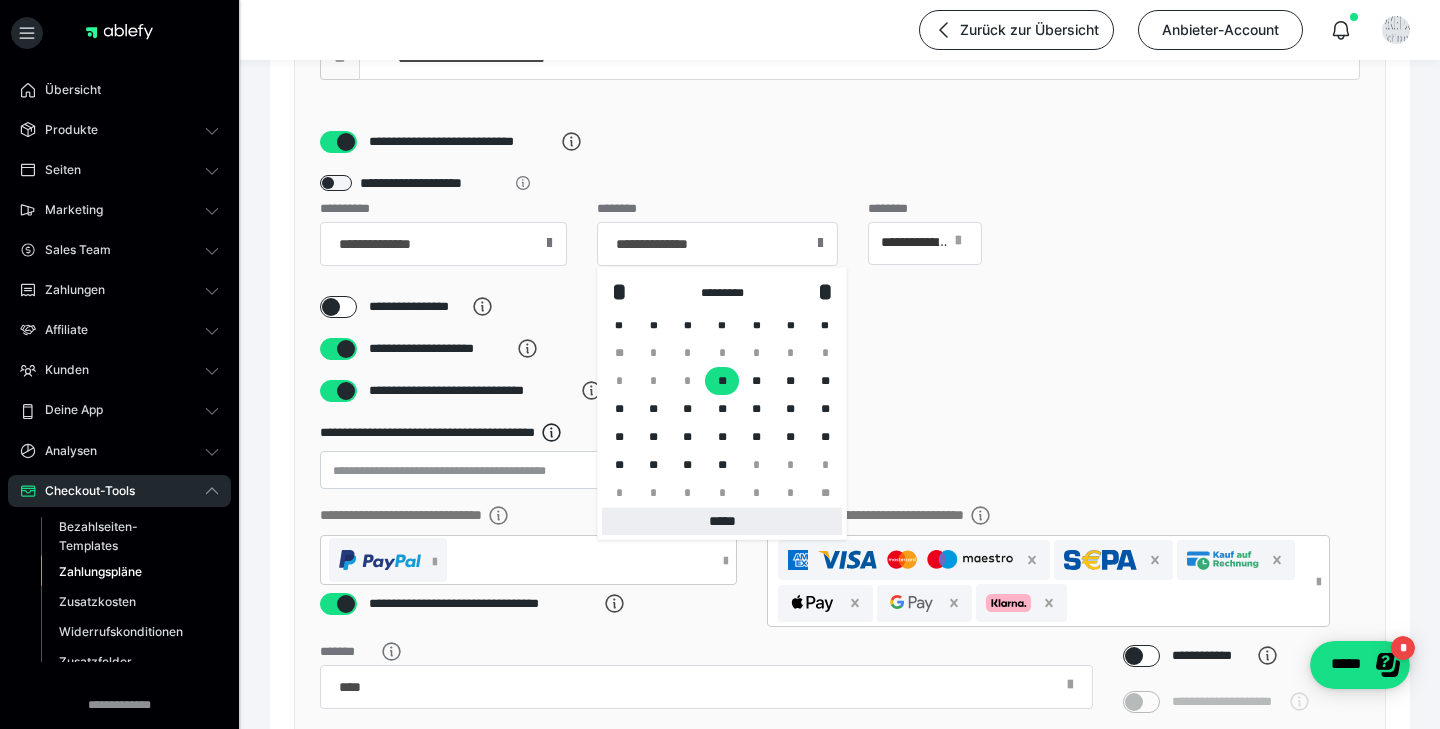 click on "*****" at bounding box center (722, 521) 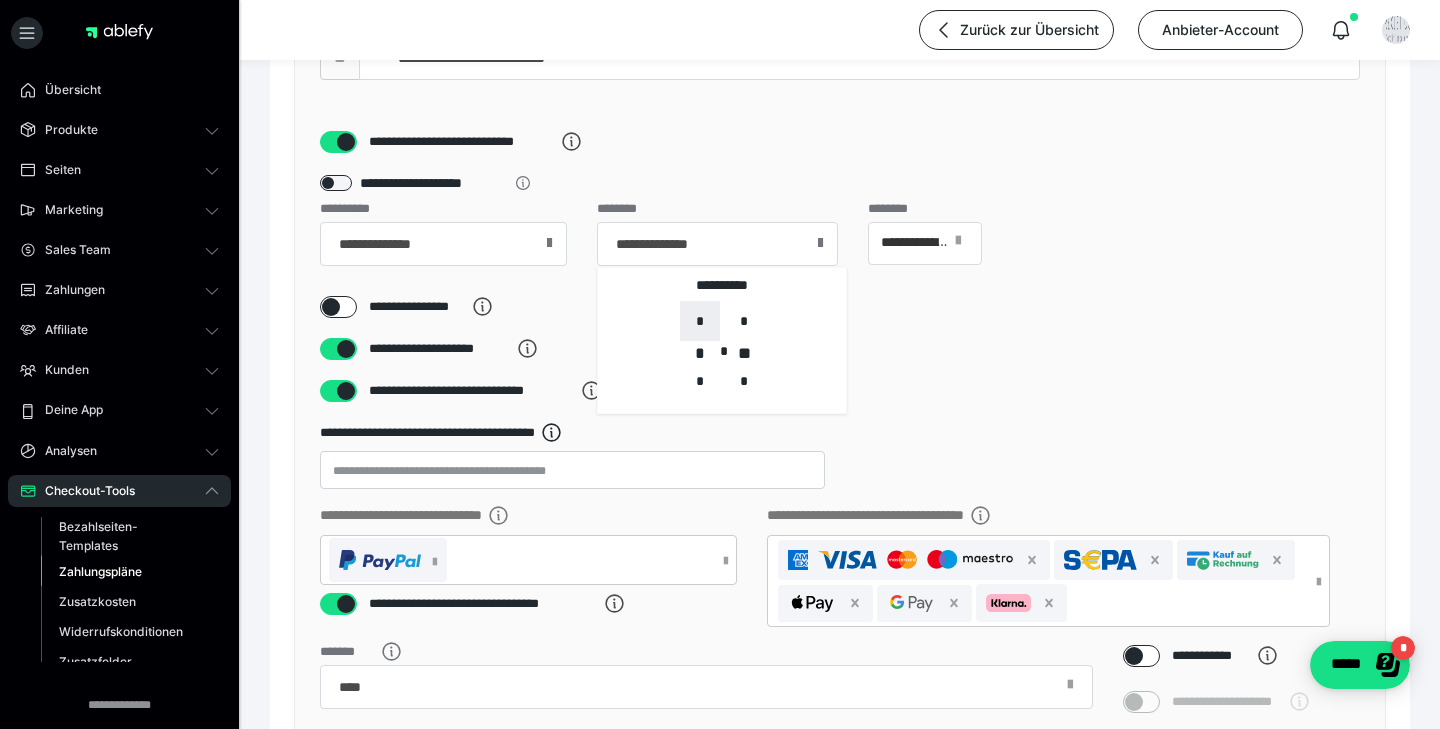 click on "*" at bounding box center [700, 321] 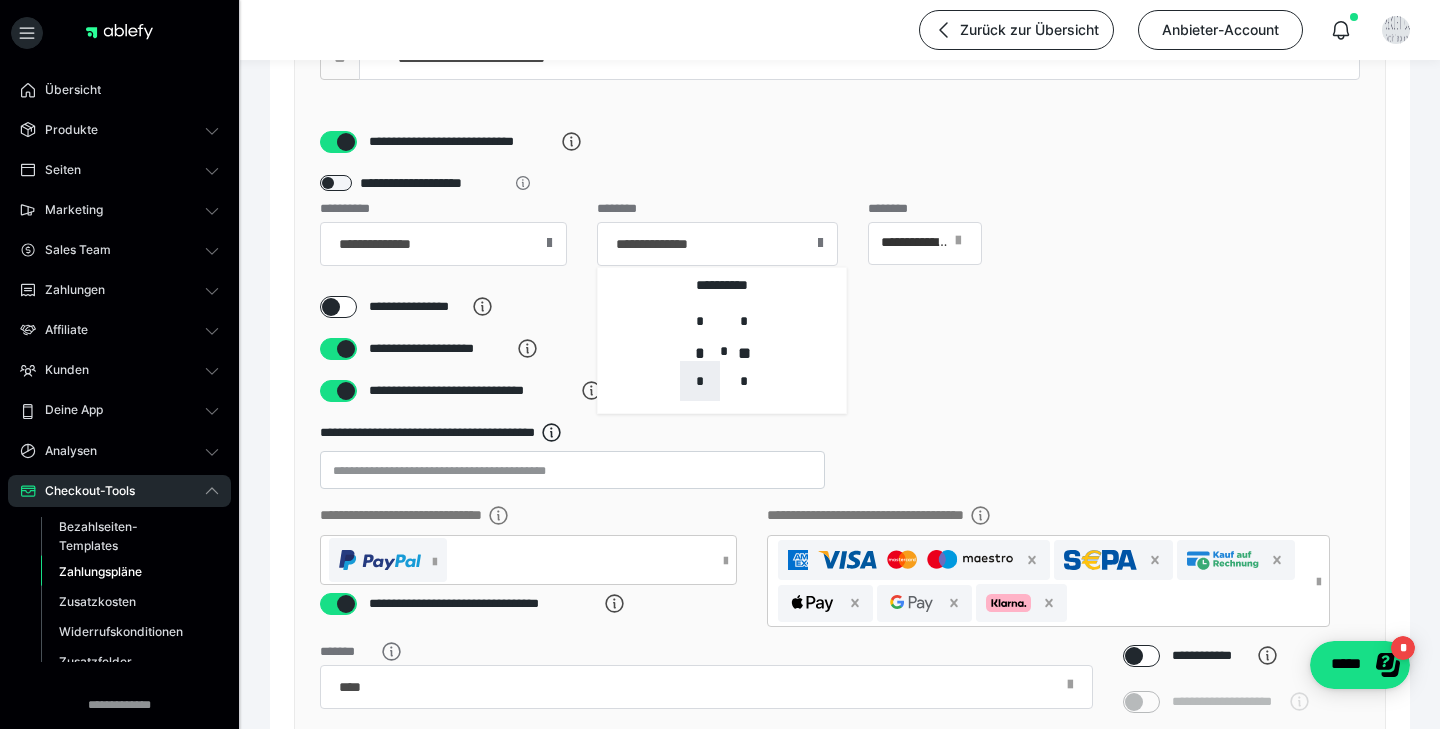 click on "*" at bounding box center (700, 381) 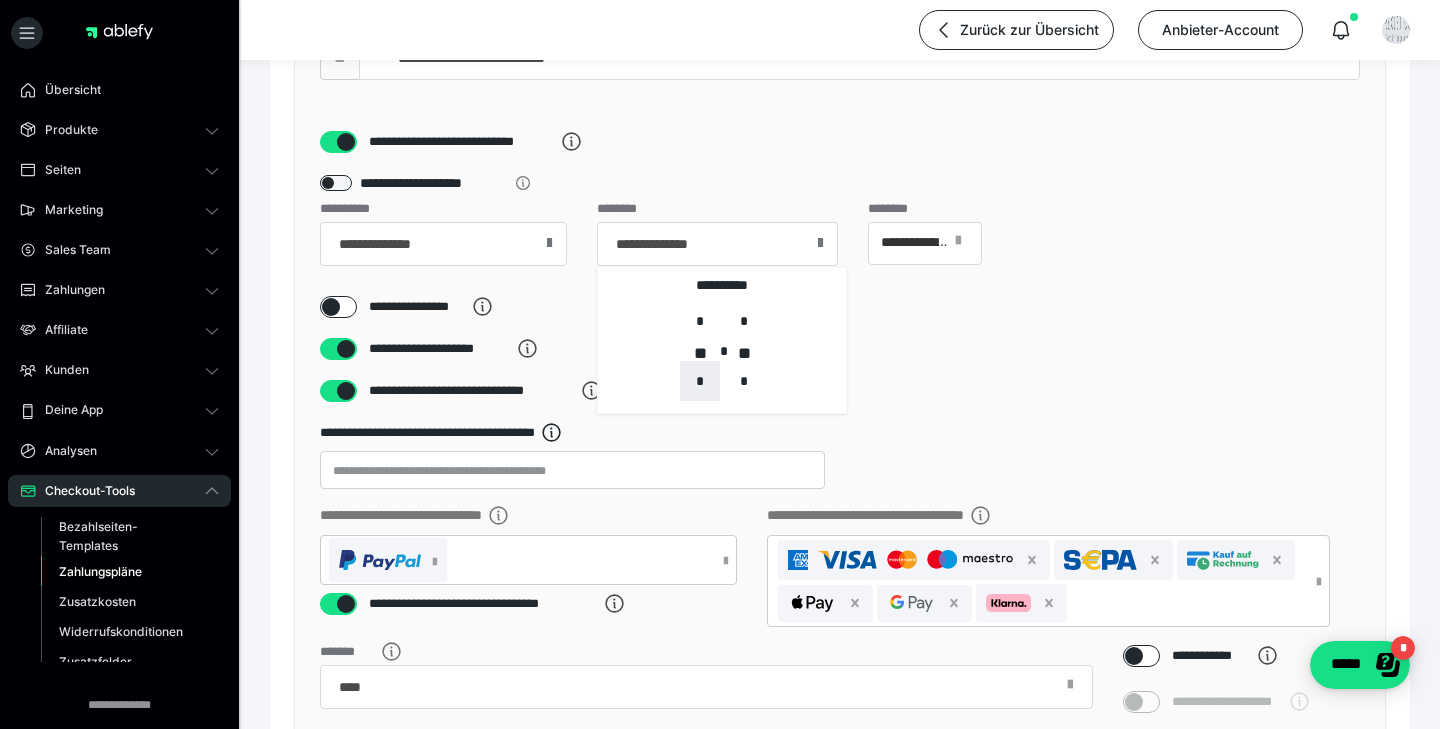 click on "*" at bounding box center [700, 381] 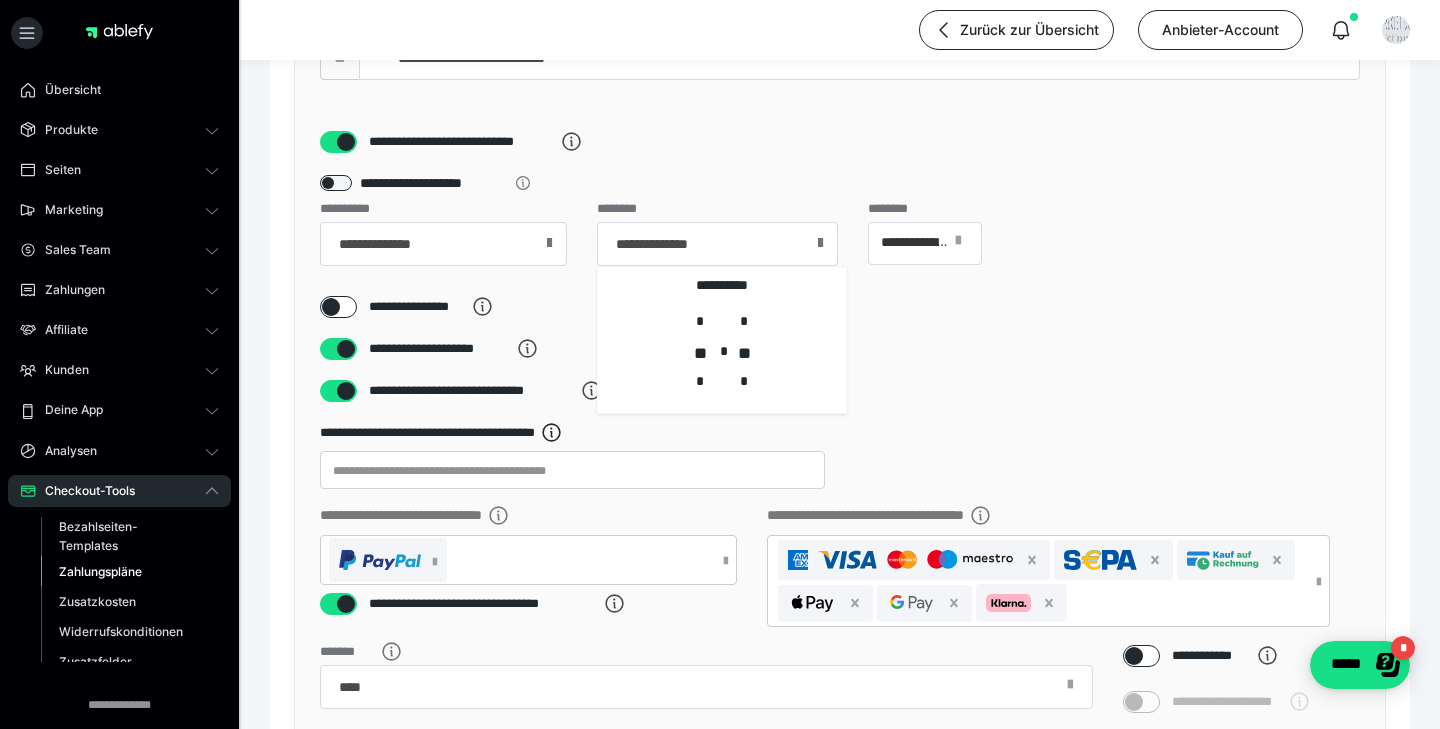 click on "**********" at bounding box center [840, 349] 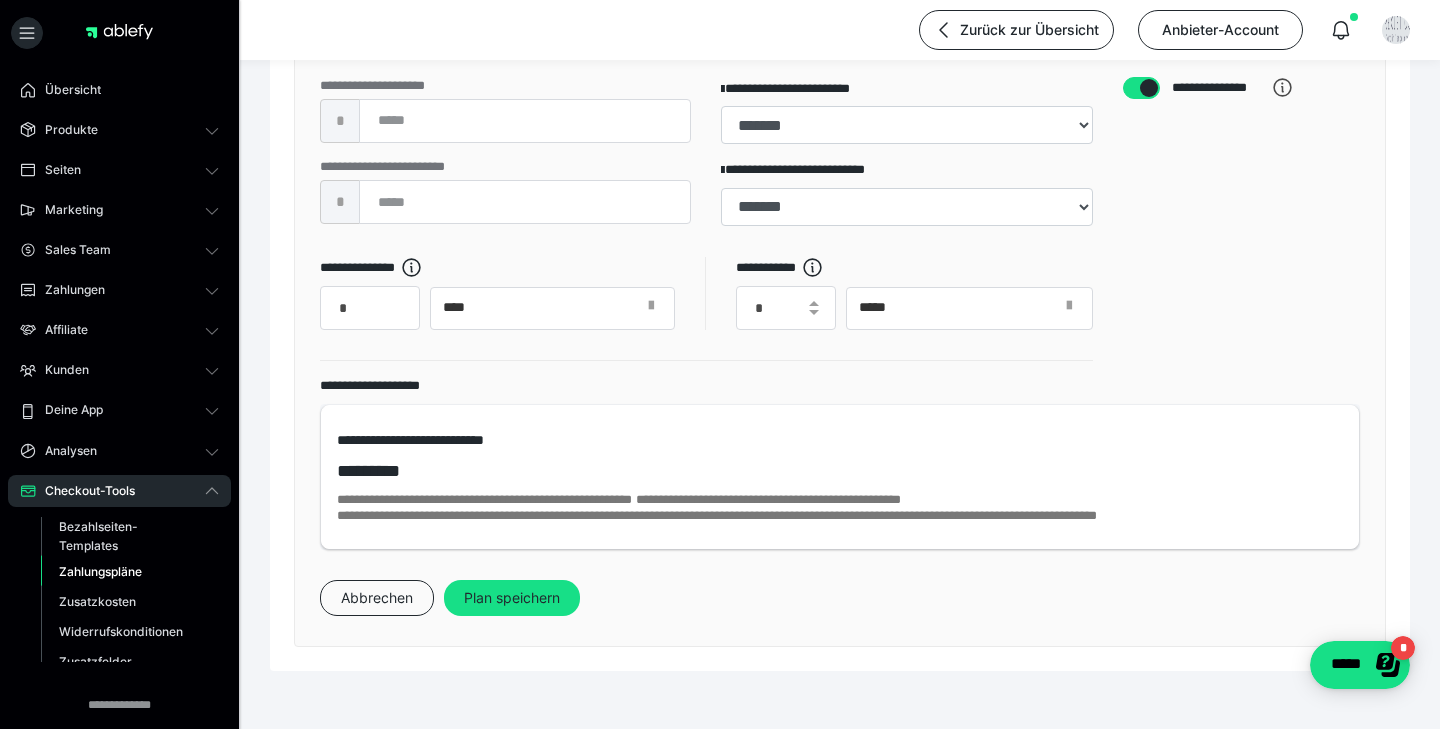 scroll, scrollTop: 1096, scrollLeft: 0, axis: vertical 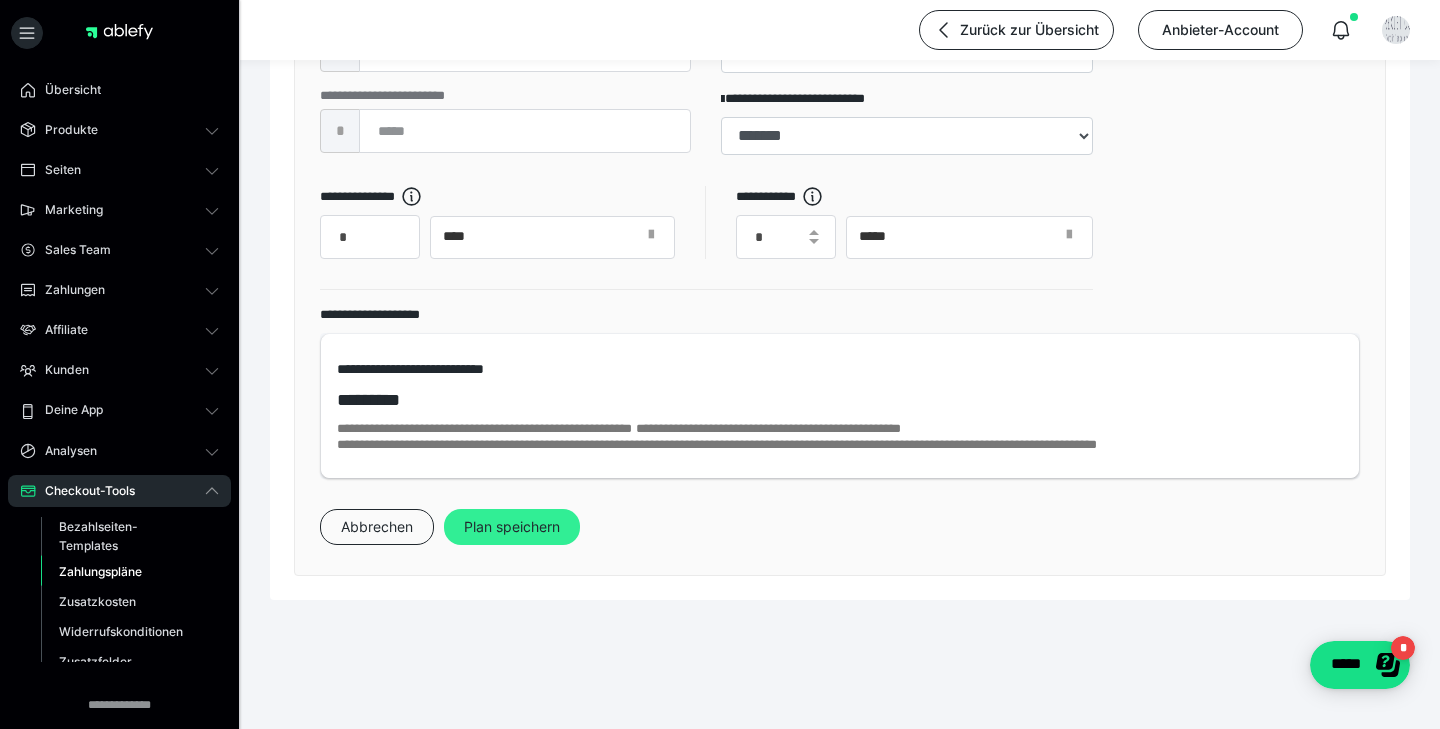click on "Plan speichern" at bounding box center (512, 527) 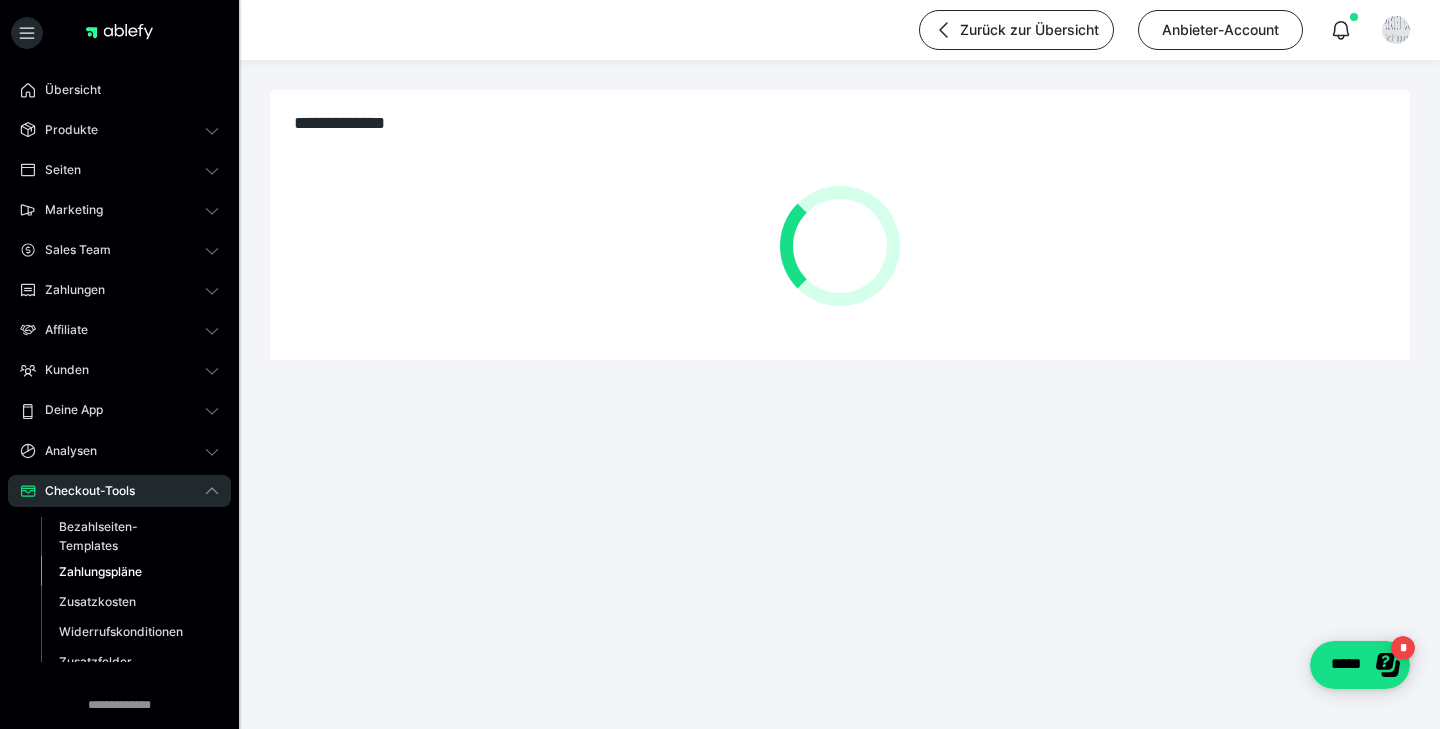 scroll, scrollTop: 0, scrollLeft: 0, axis: both 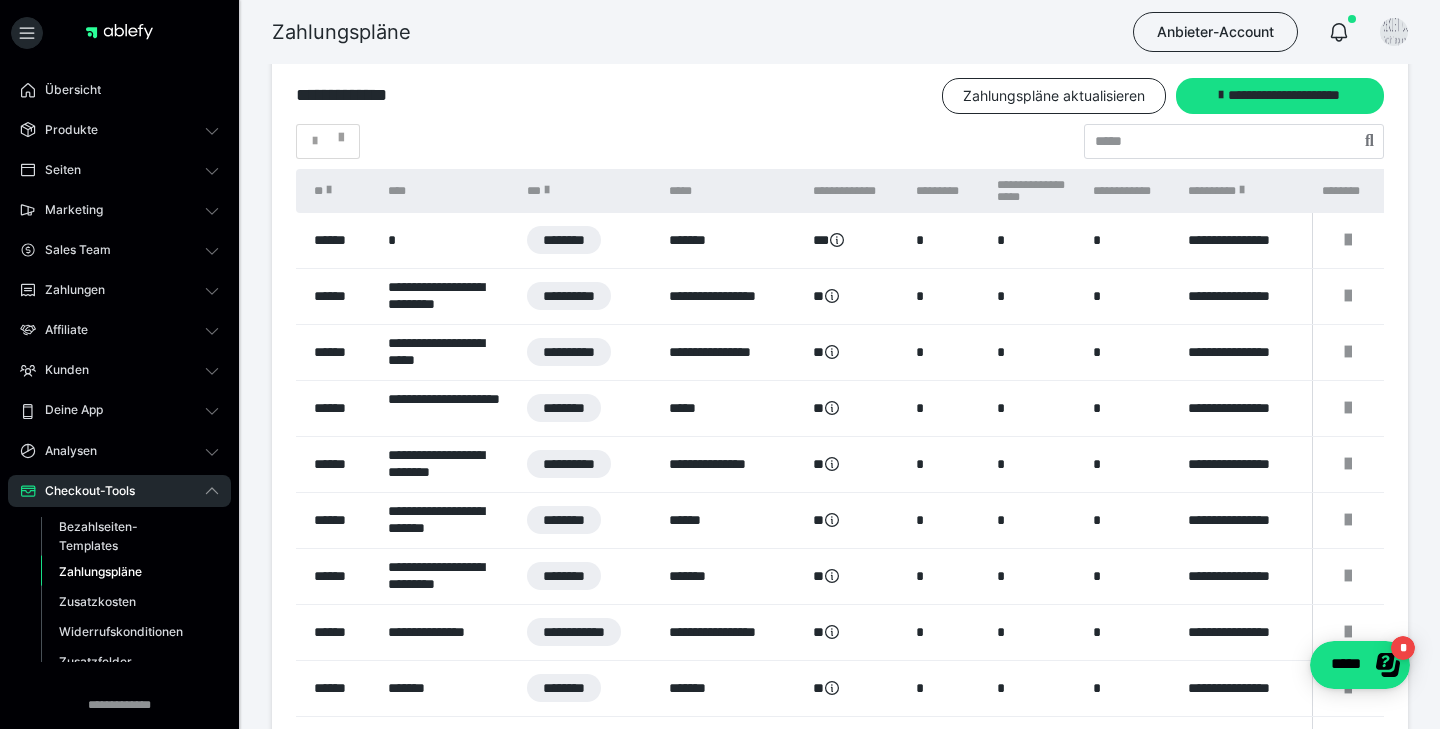 click at bounding box center (1242, 190) 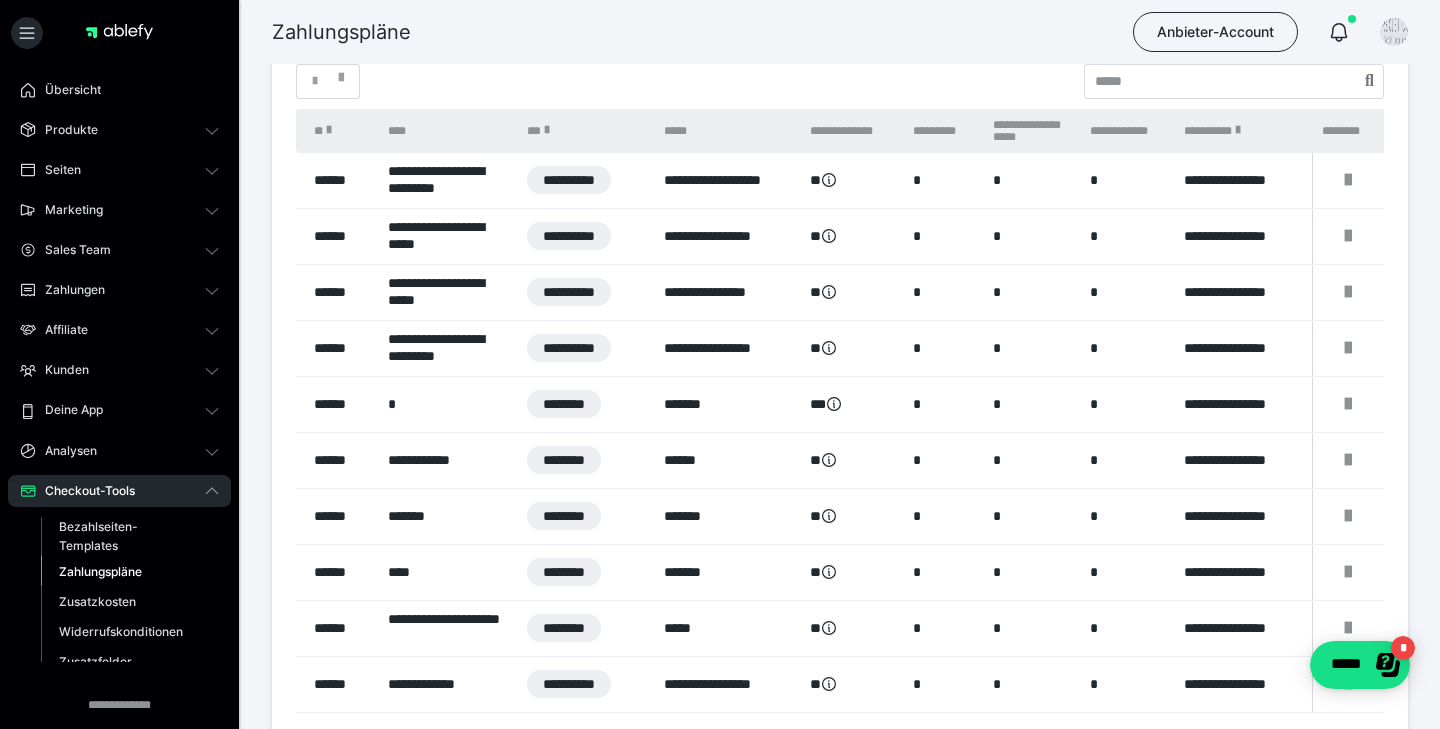 scroll, scrollTop: 80, scrollLeft: 0, axis: vertical 